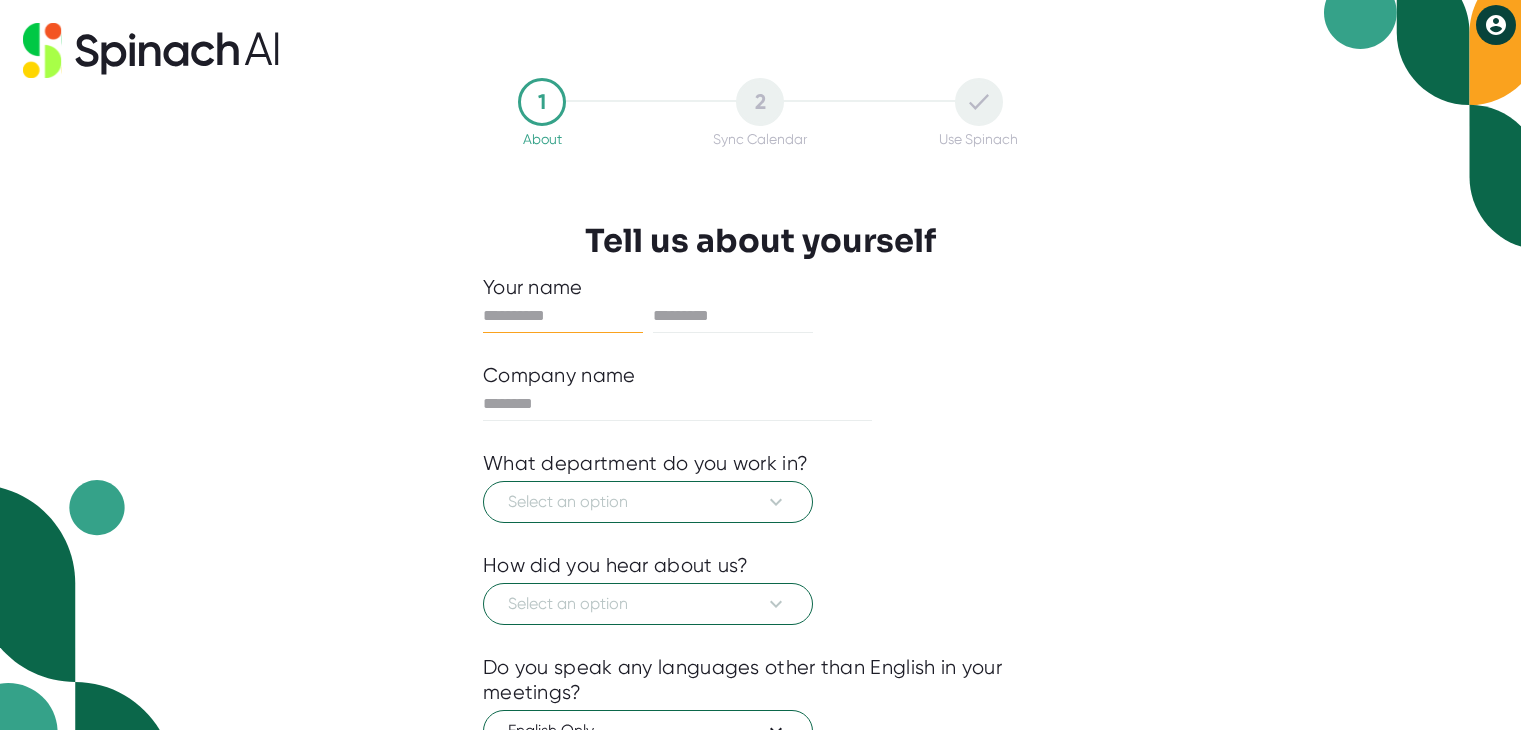 scroll, scrollTop: 0, scrollLeft: 0, axis: both 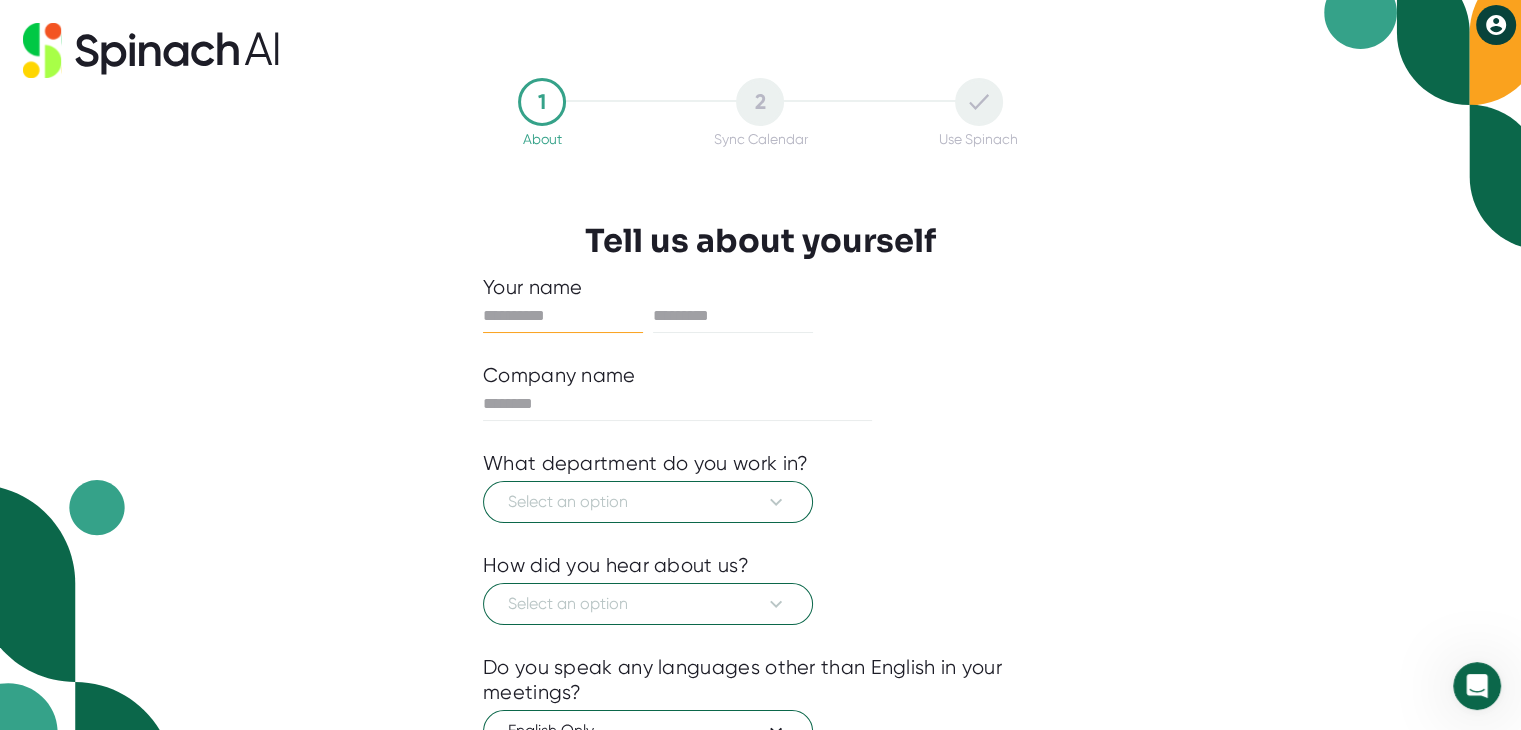 click at bounding box center [563, 316] 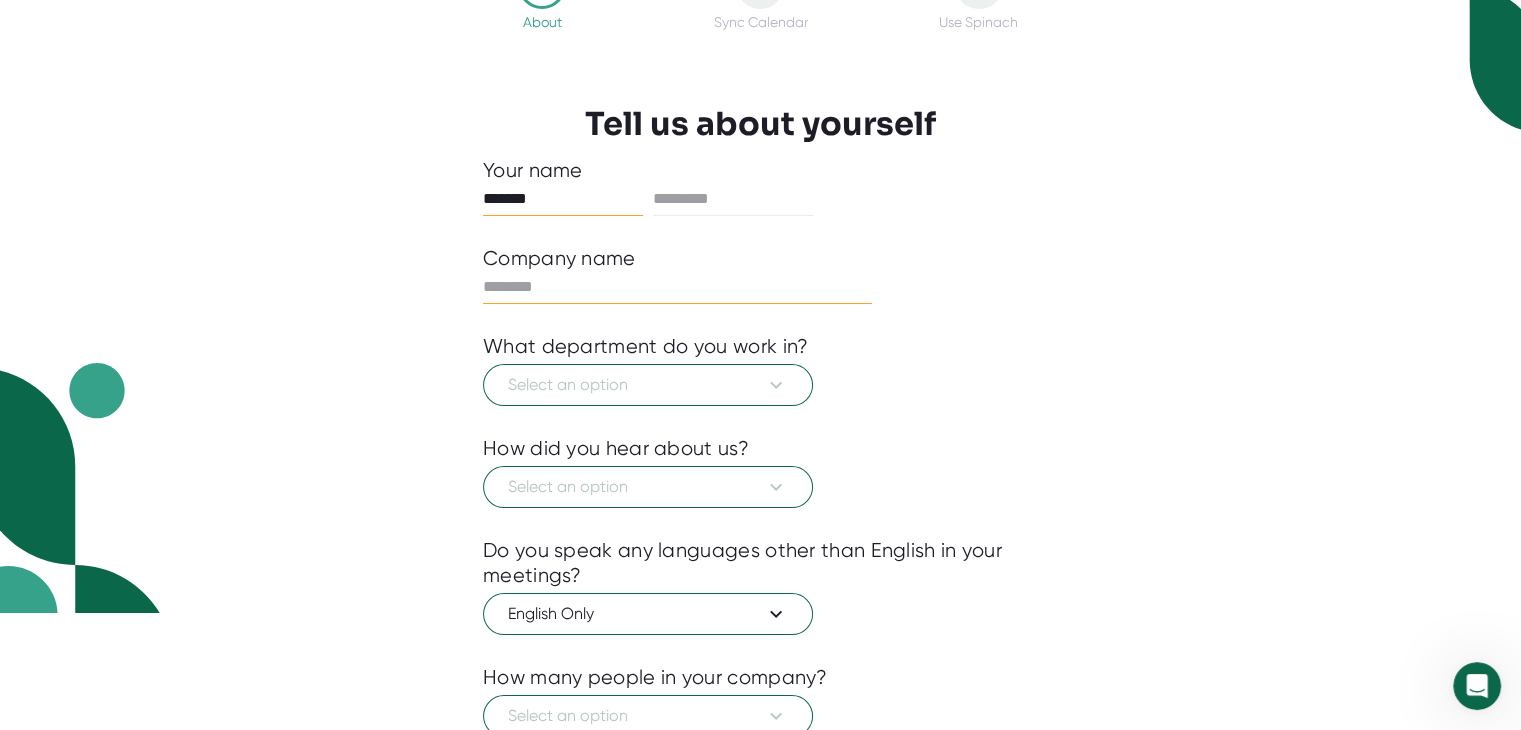 scroll, scrollTop: 261, scrollLeft: 0, axis: vertical 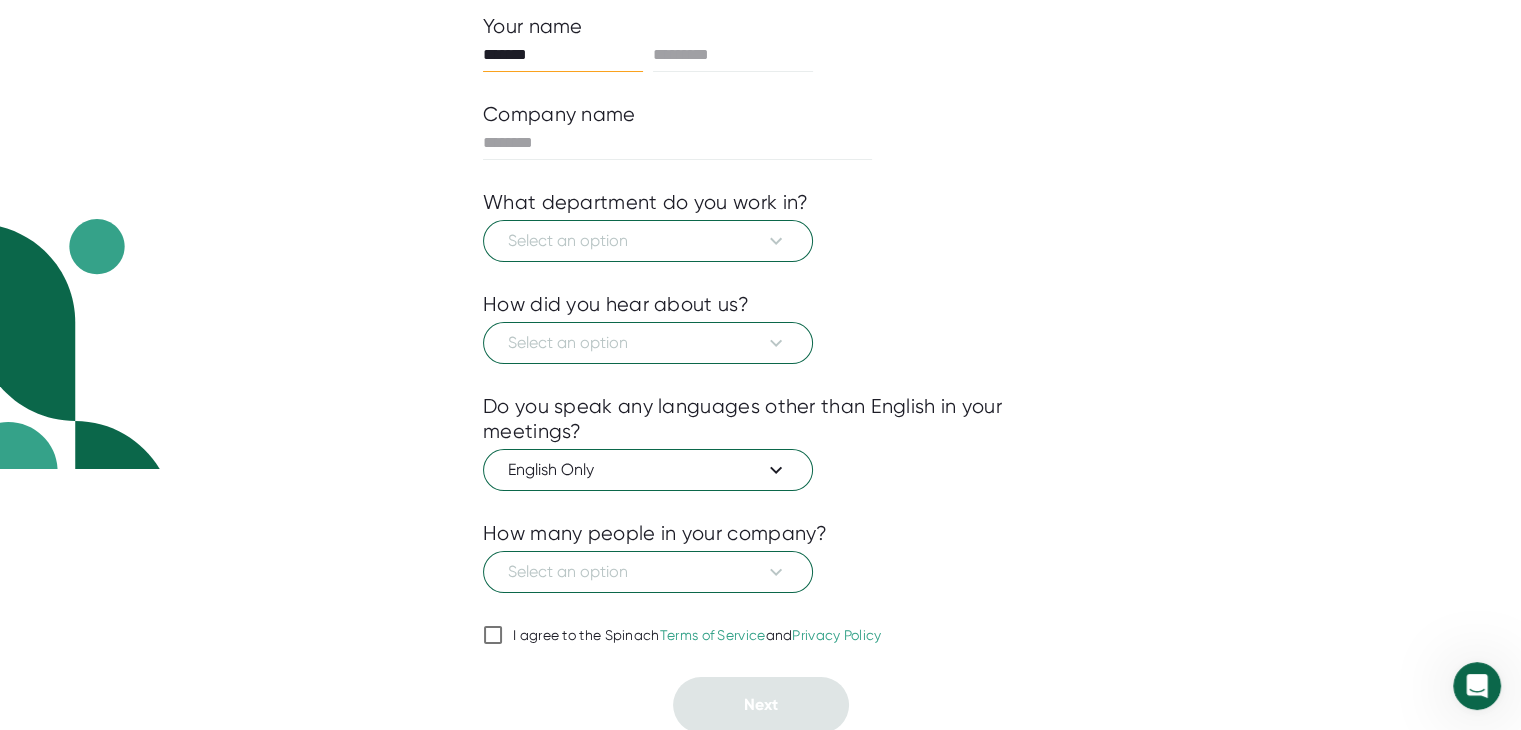 type on "*******" 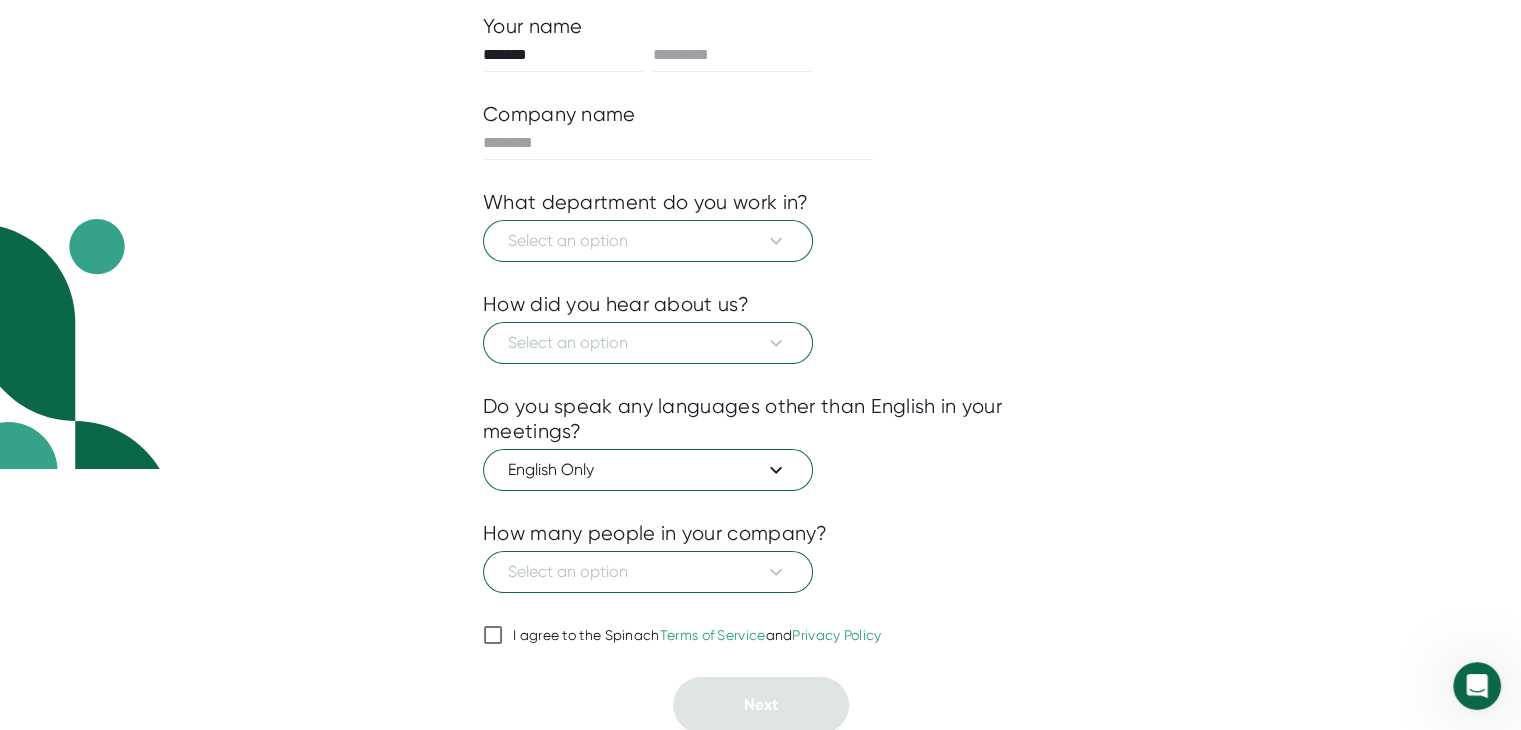 click on "I agree to the Spinach  Terms of Service  and  Privacy Policy" at bounding box center (697, 636) 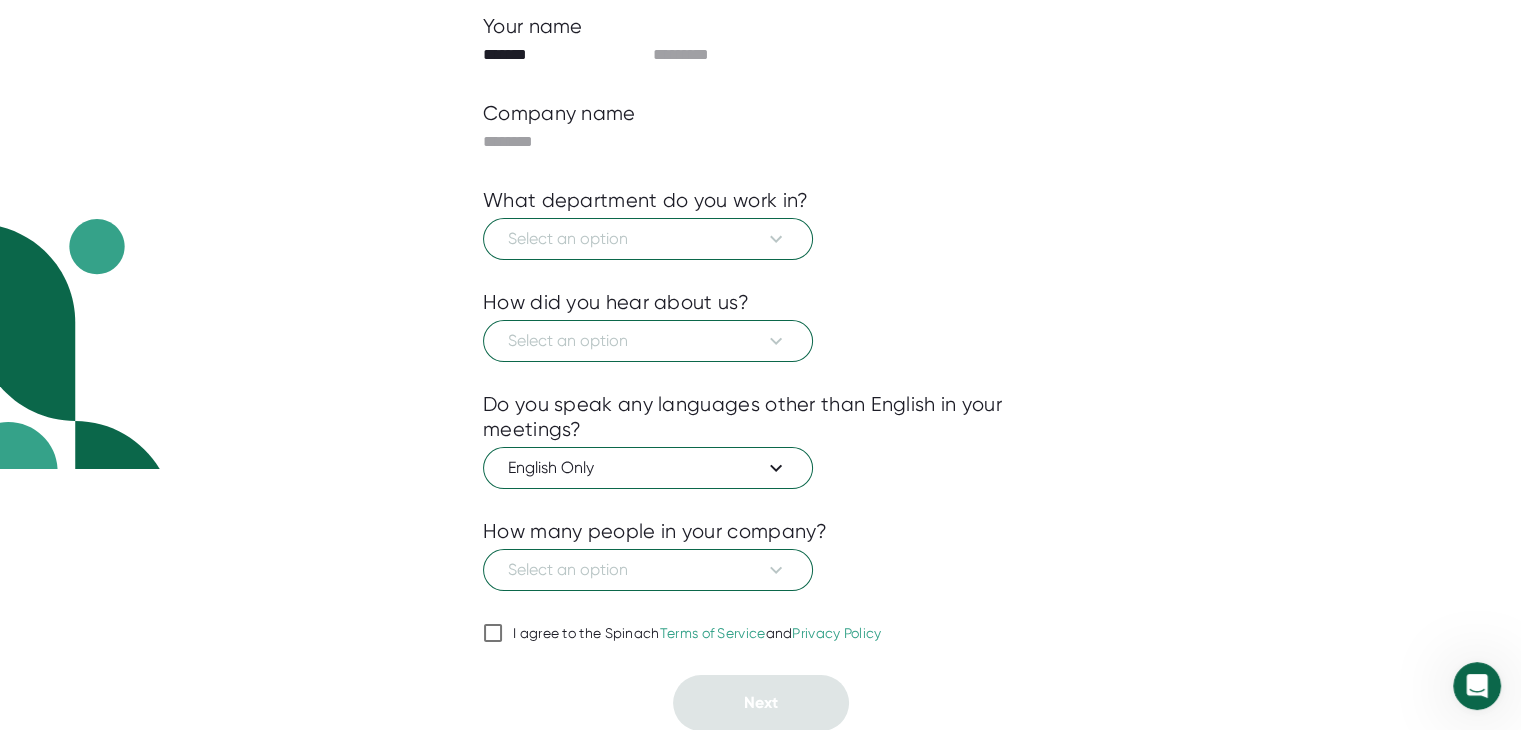 checkbox on "true" 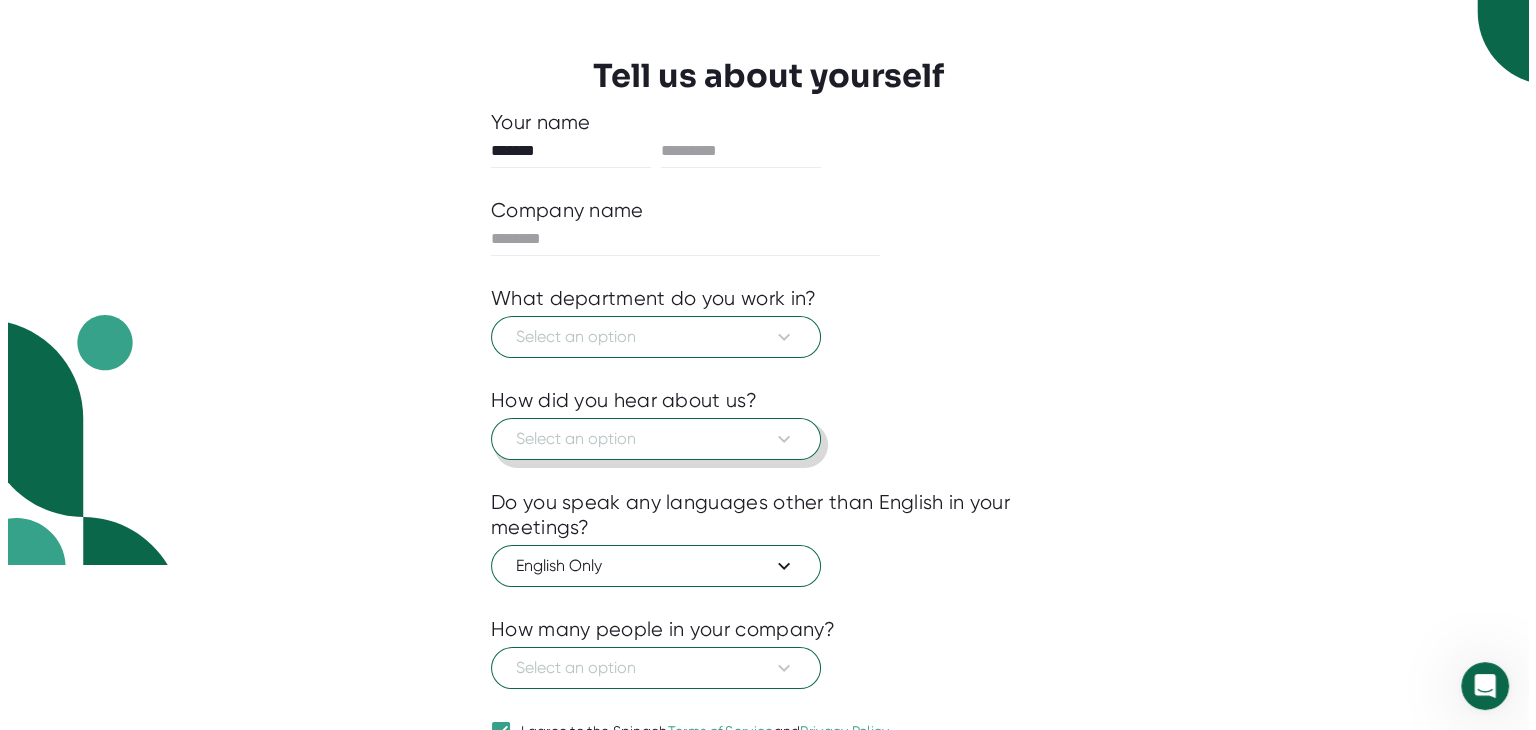 scroll, scrollTop: 61, scrollLeft: 0, axis: vertical 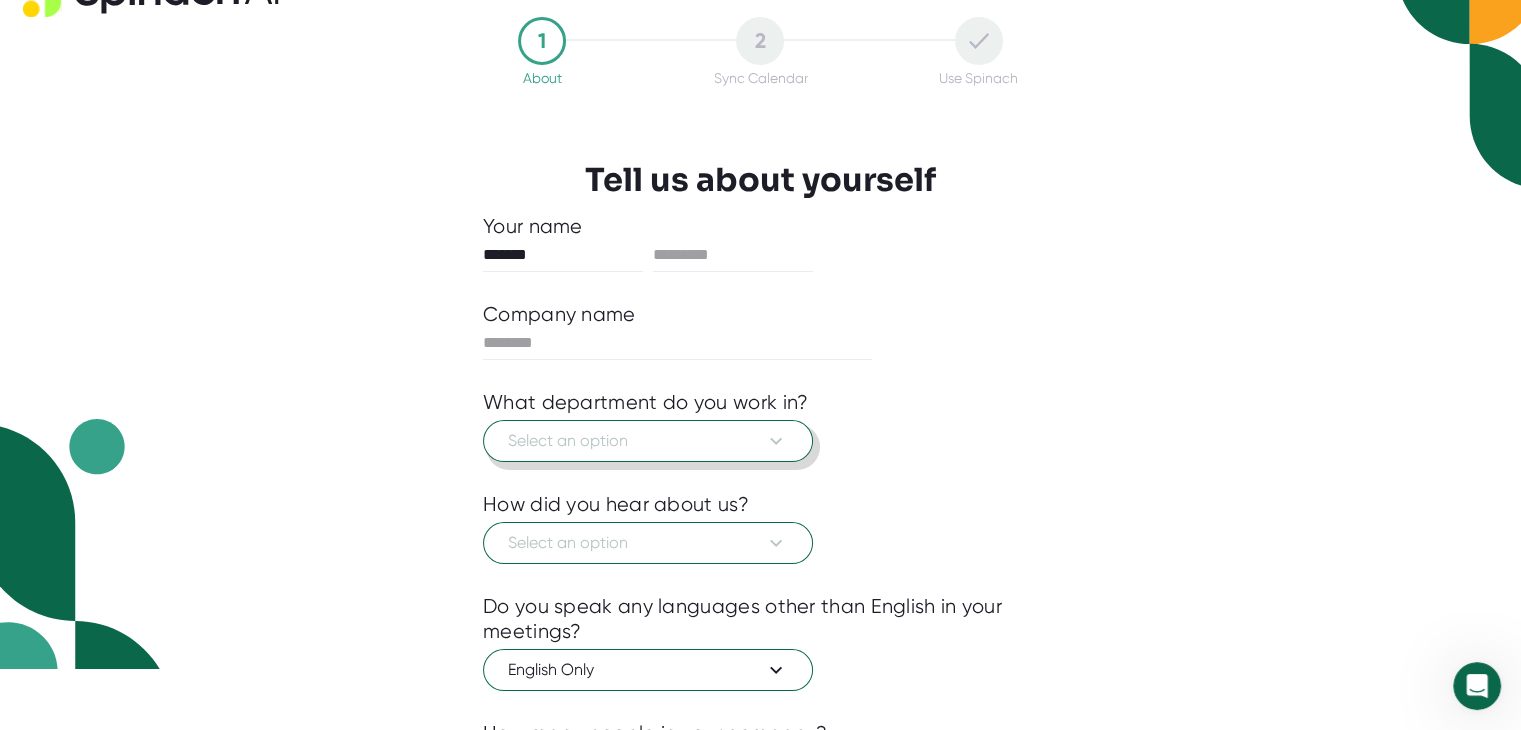click on "Select an option" at bounding box center (648, 441) 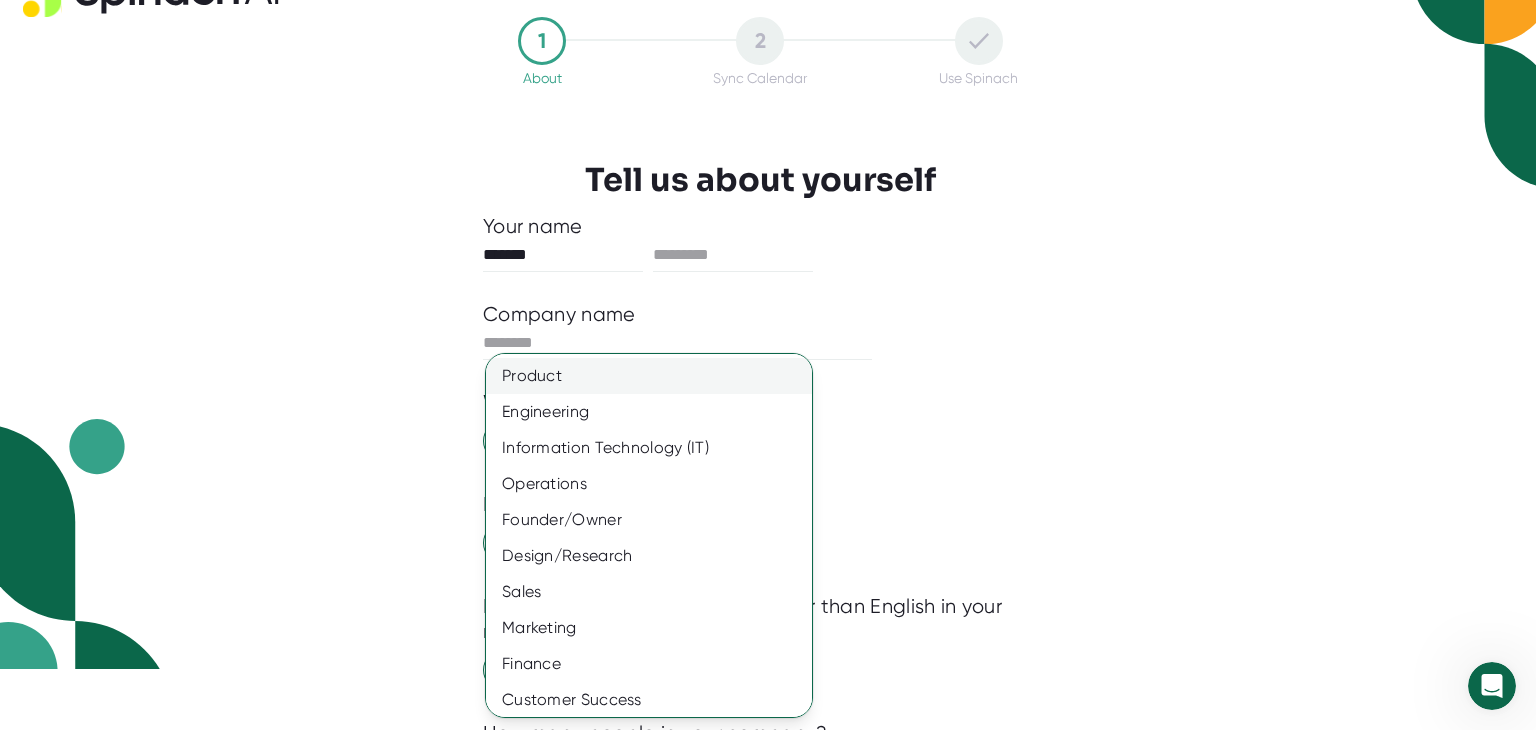 click on "Product" at bounding box center [656, 376] 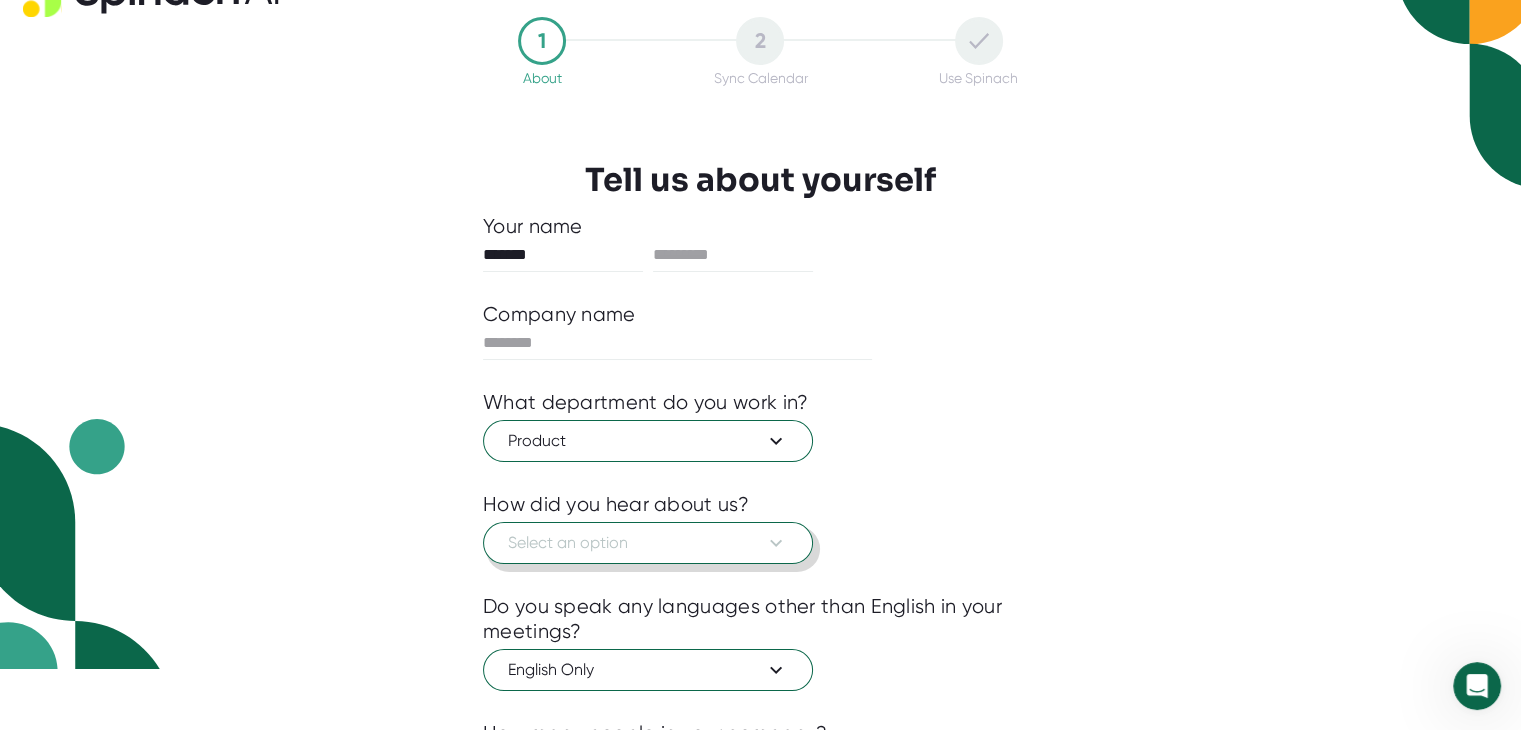 click on "Select an option" at bounding box center [648, 543] 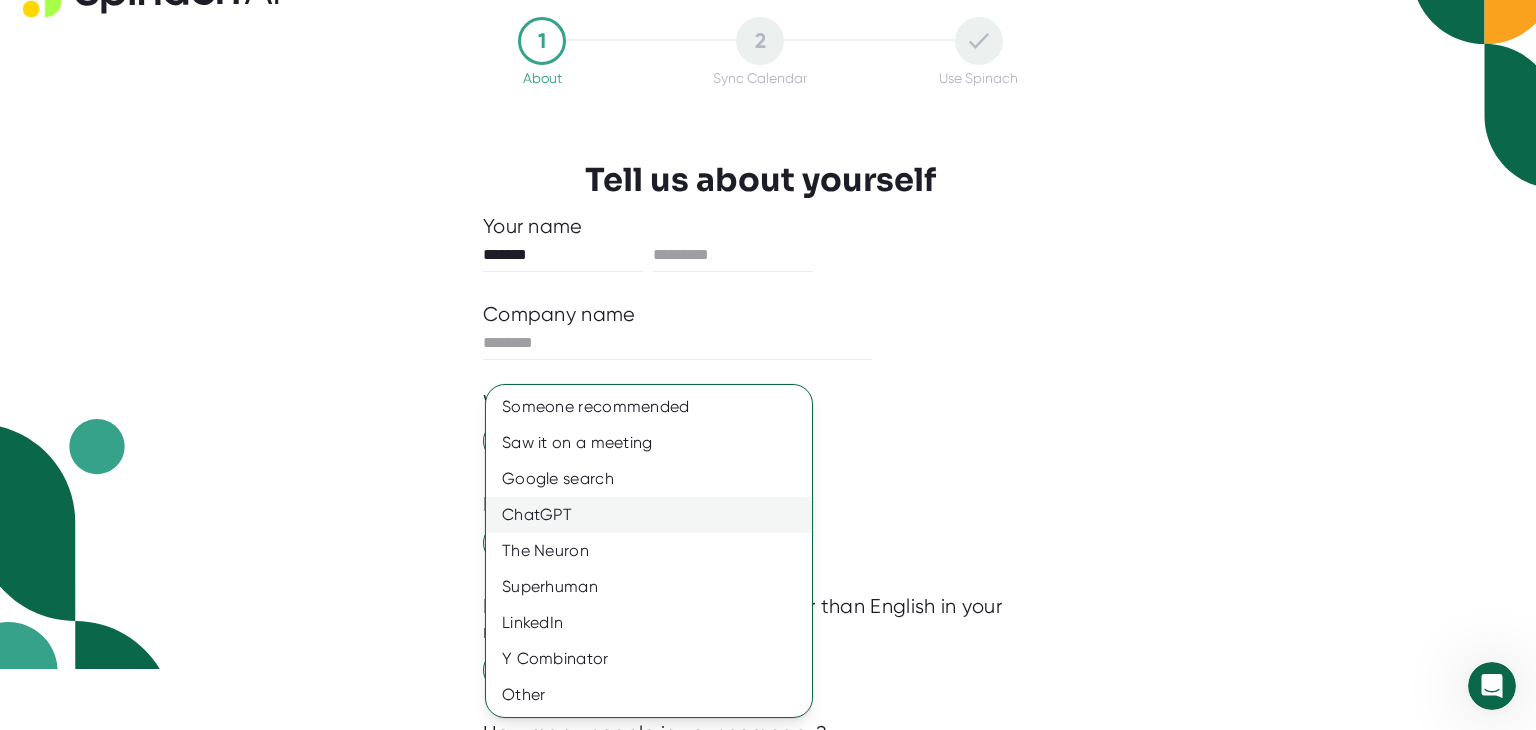 click on "ChatGPT" at bounding box center [649, 515] 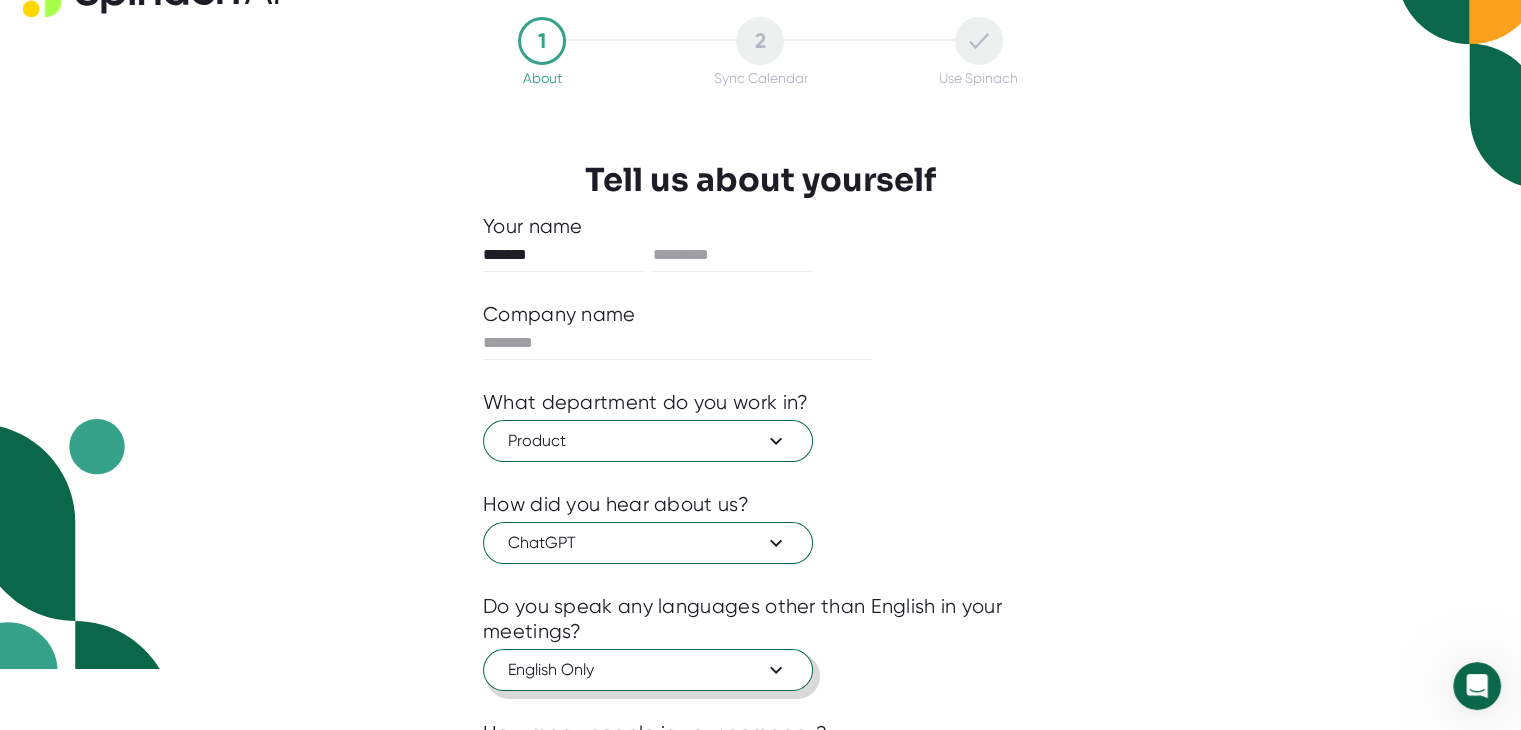 click on "English Only" at bounding box center (648, 670) 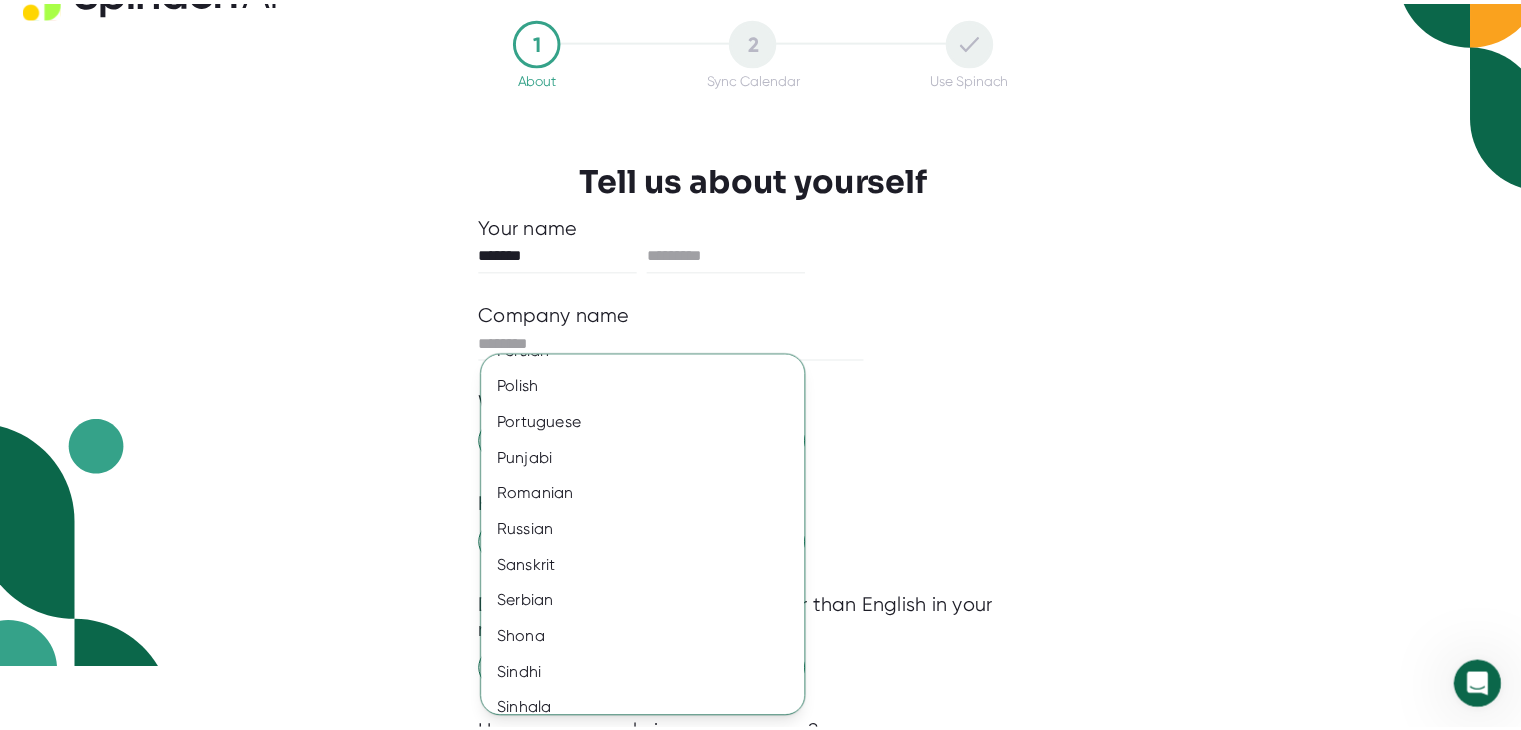 scroll, scrollTop: 2680, scrollLeft: 0, axis: vertical 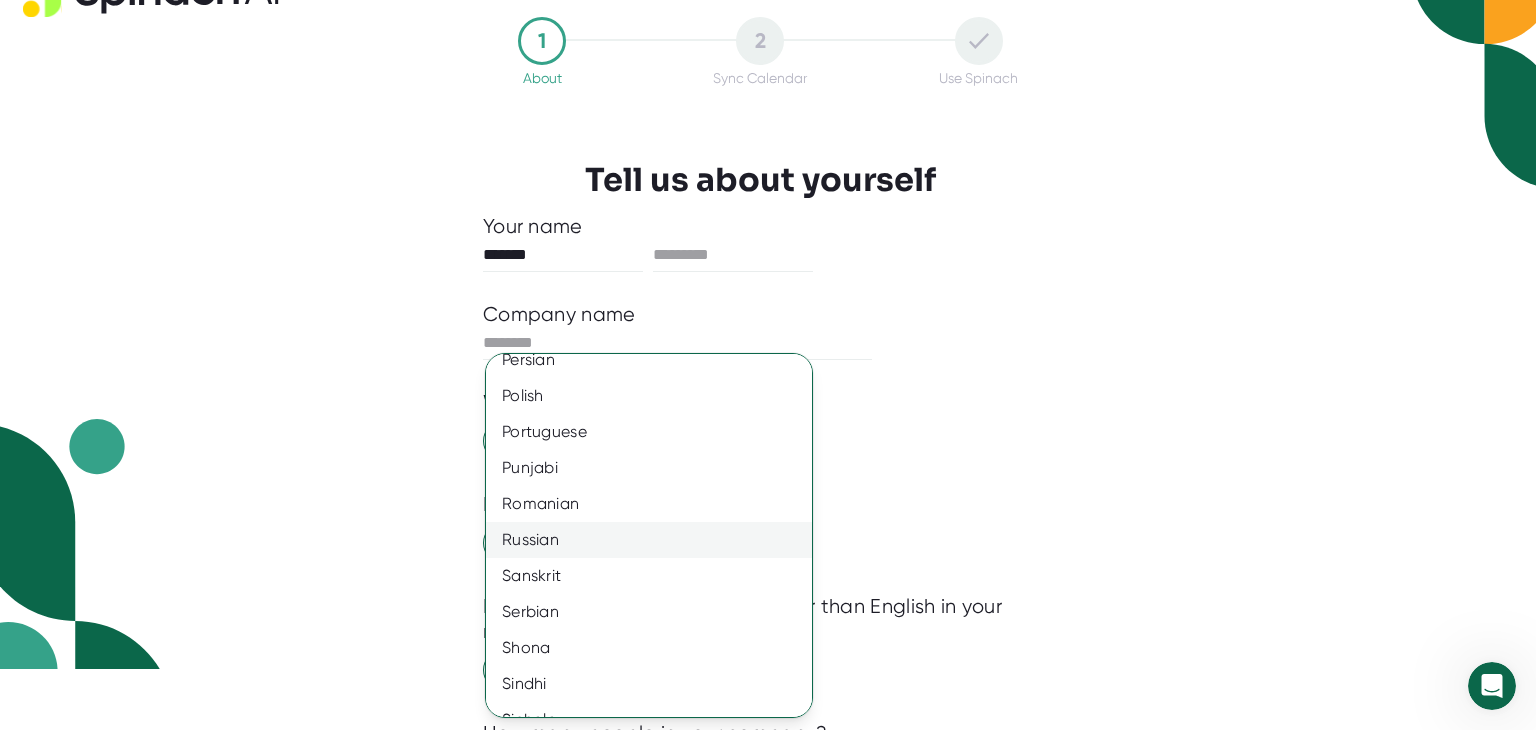 click on "Russian" at bounding box center [656, 540] 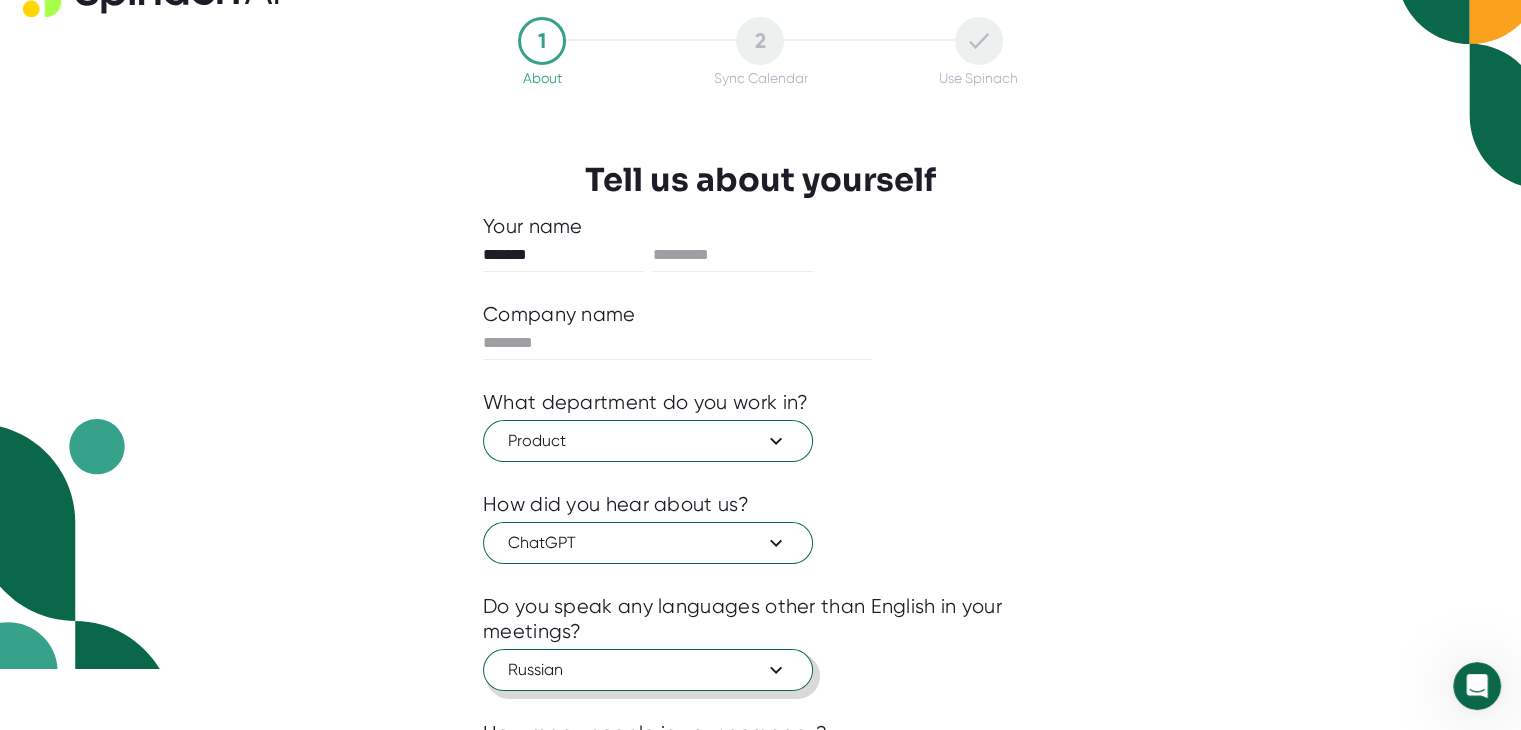 scroll, scrollTop: 261, scrollLeft: 0, axis: vertical 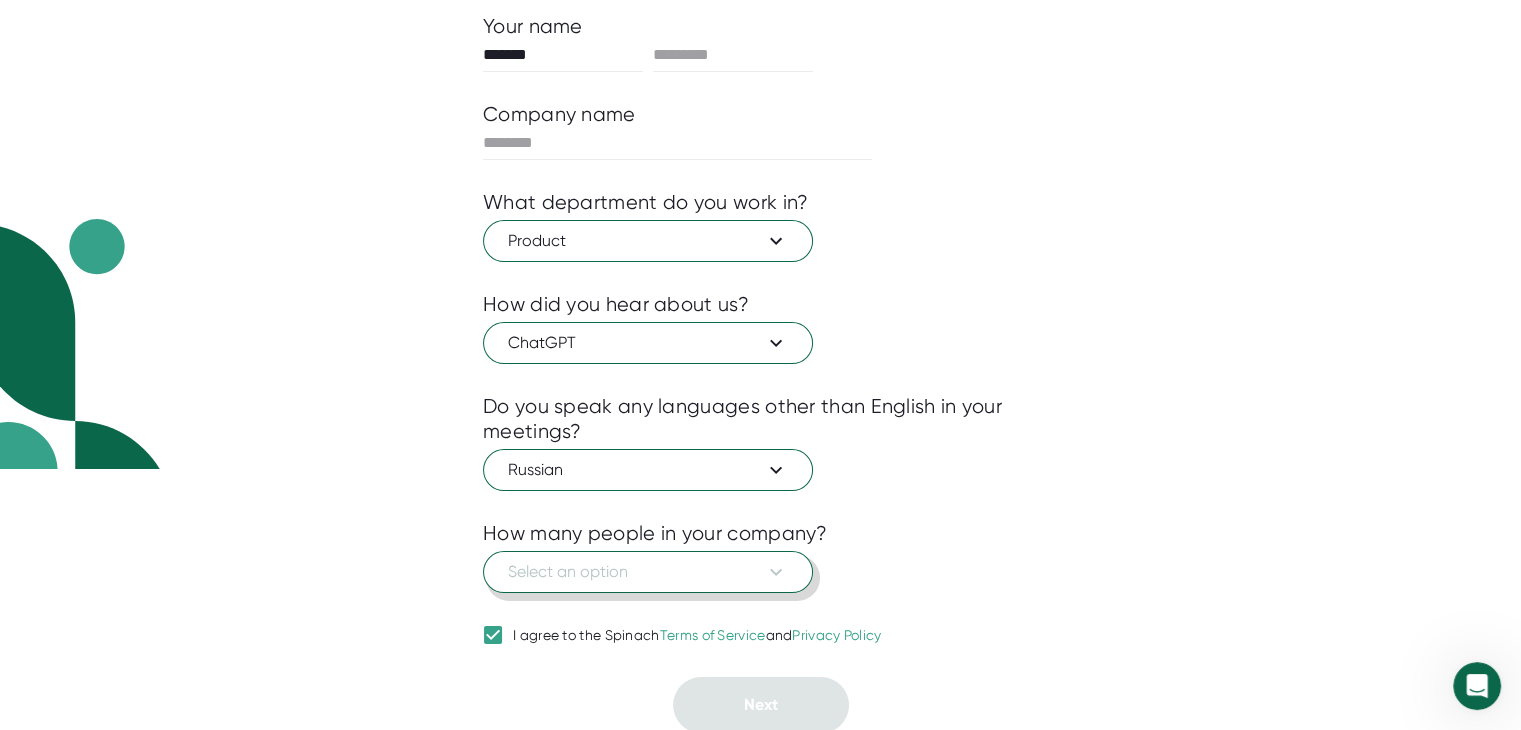 click on "Select an option" at bounding box center [648, 572] 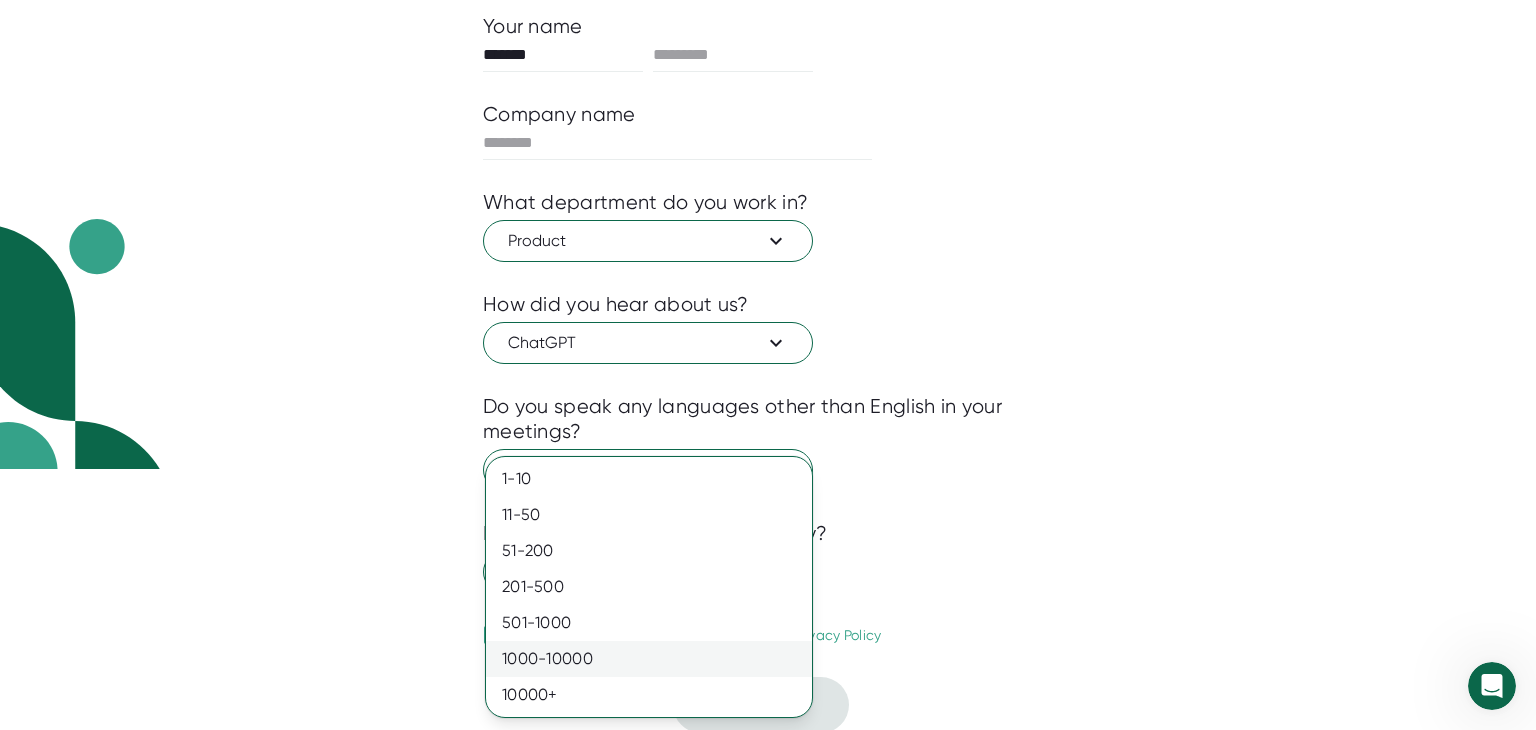 click on "1000-10000" at bounding box center [649, 659] 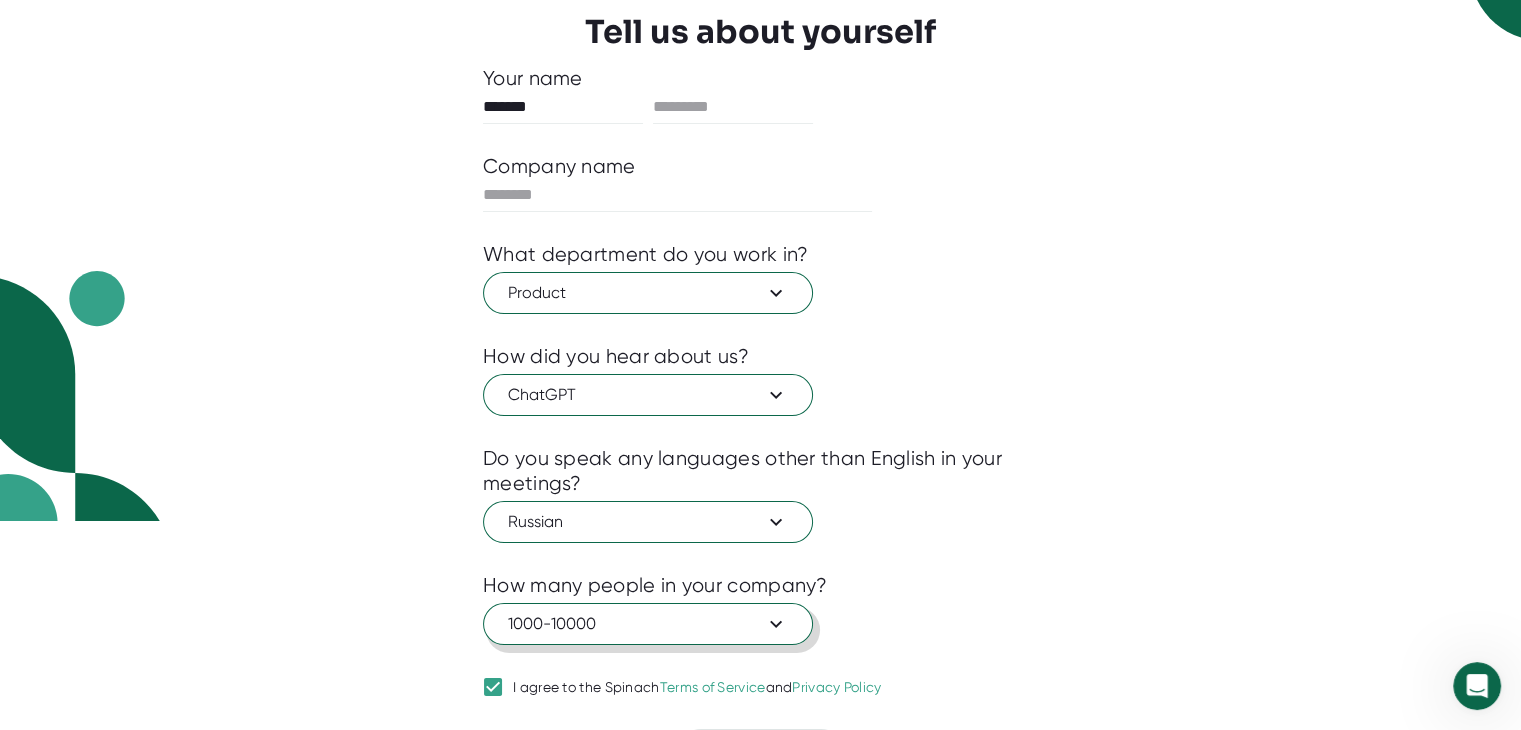 scroll, scrollTop: 161, scrollLeft: 0, axis: vertical 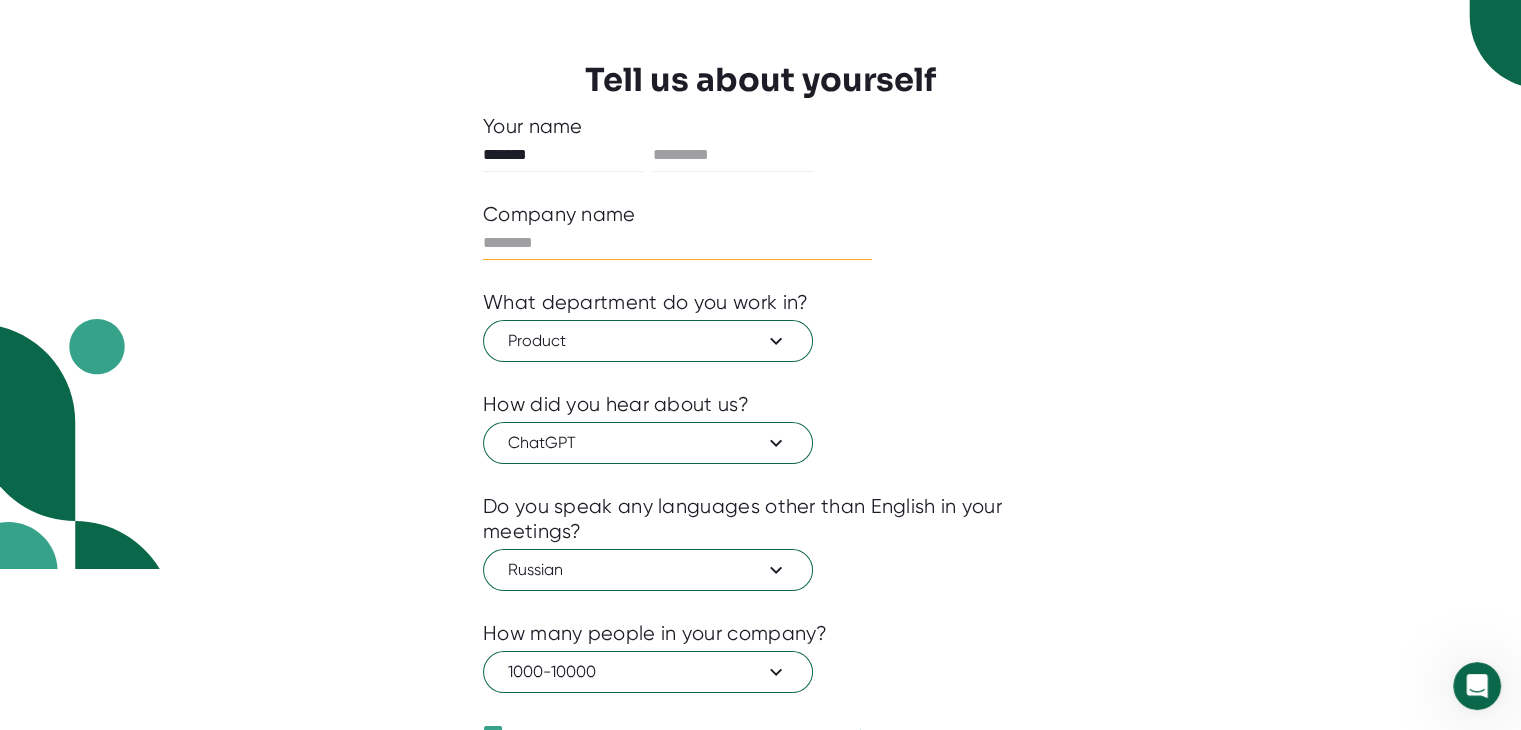 click at bounding box center [677, 243] 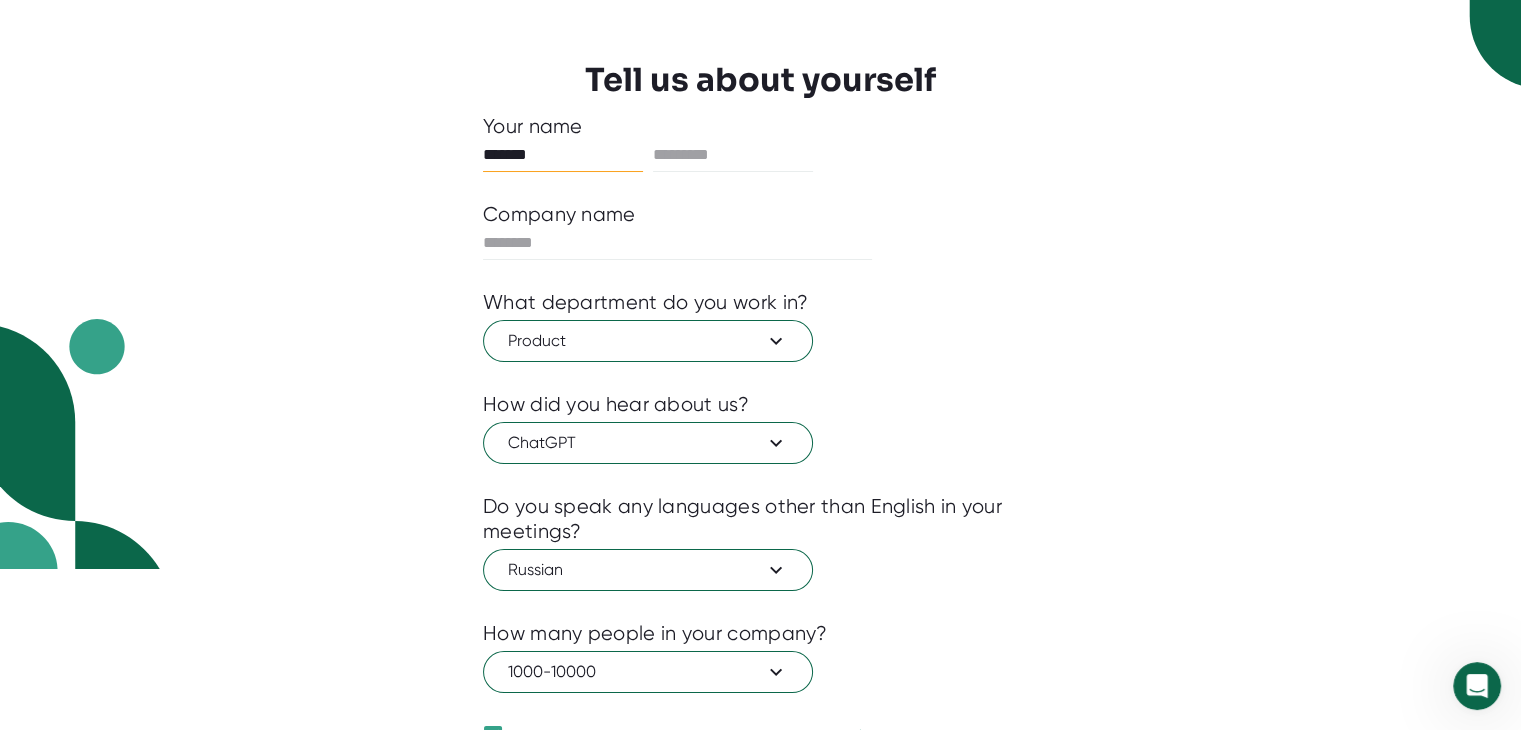 drag, startPoint x: 540, startPoint y: 150, endPoint x: 448, endPoint y: 147, distance: 92.0489 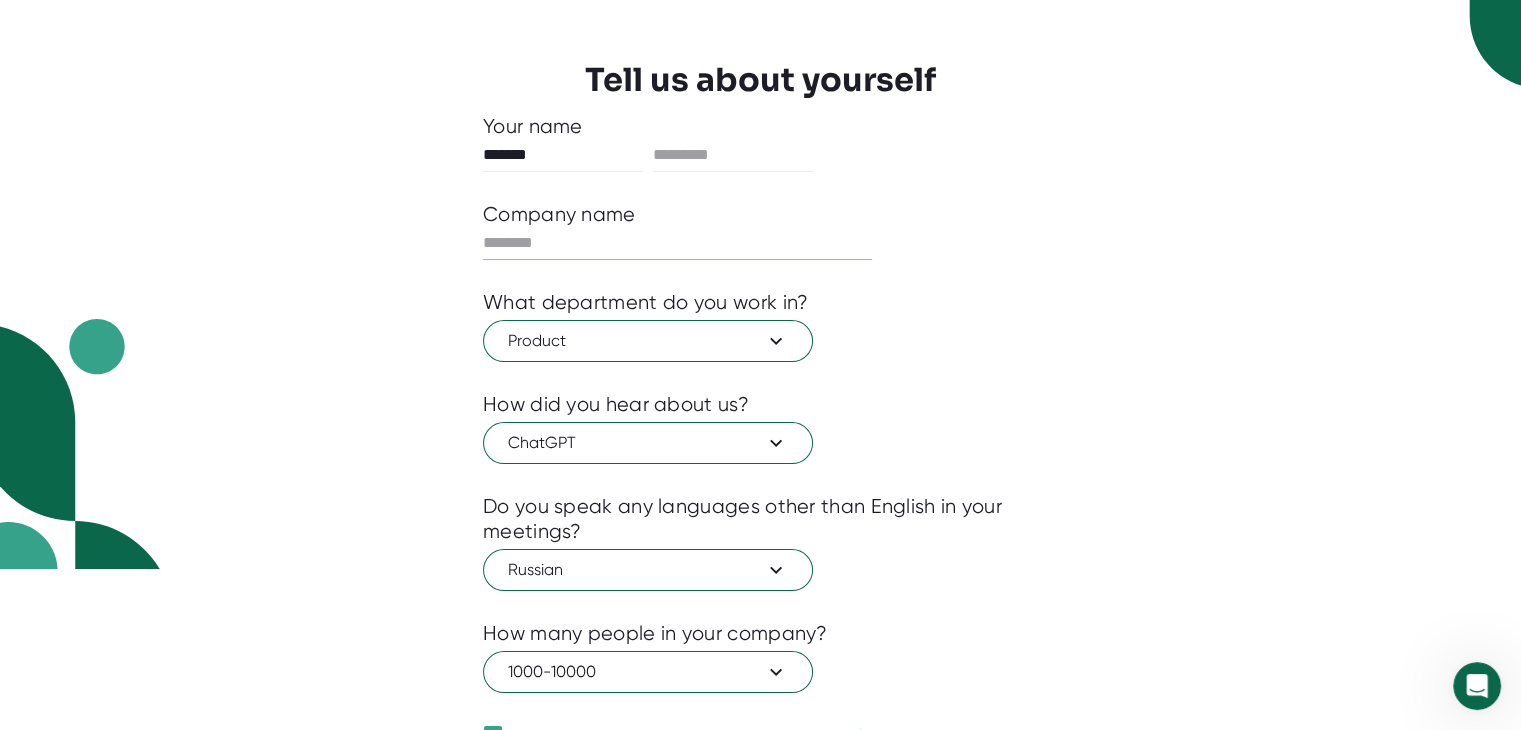 click at bounding box center (677, 243) 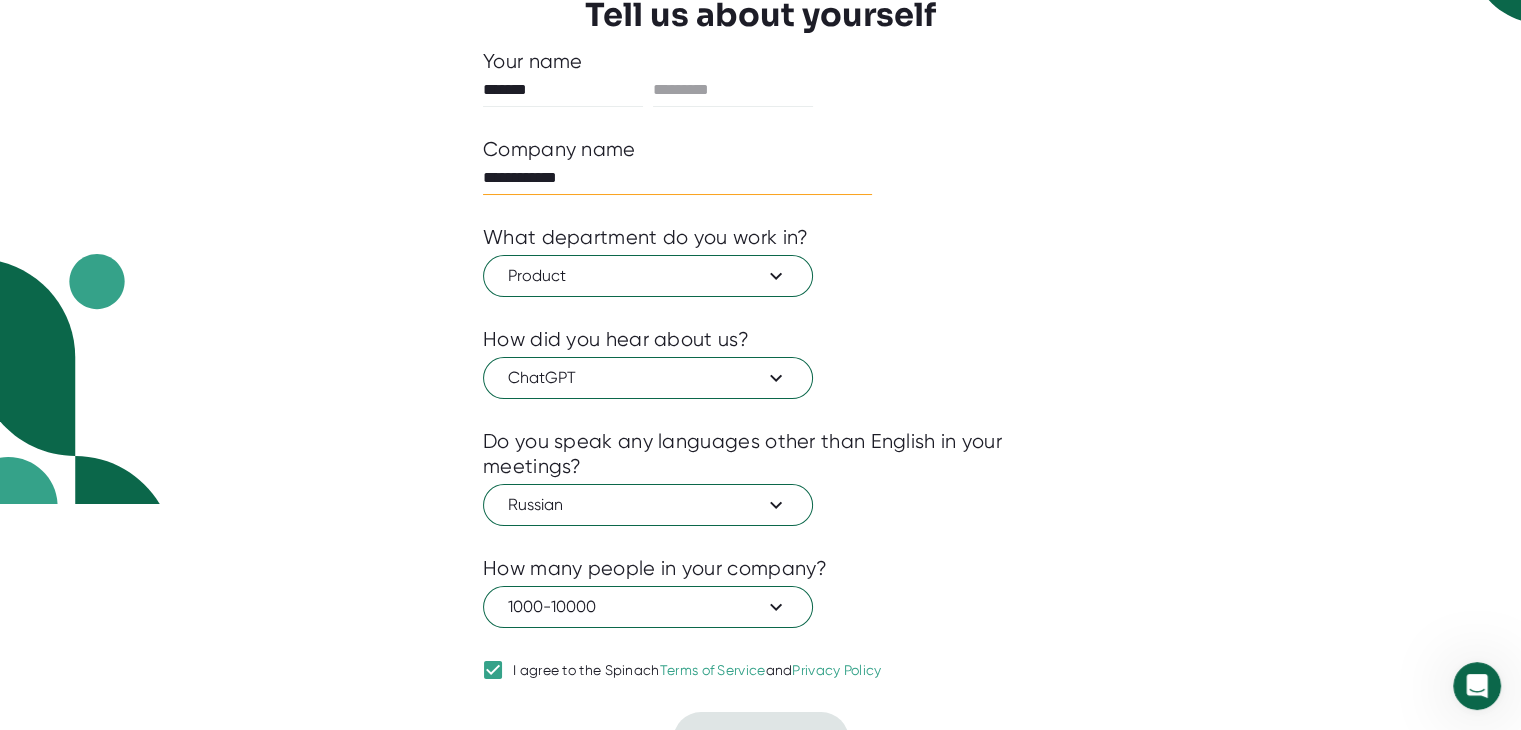 scroll, scrollTop: 261, scrollLeft: 0, axis: vertical 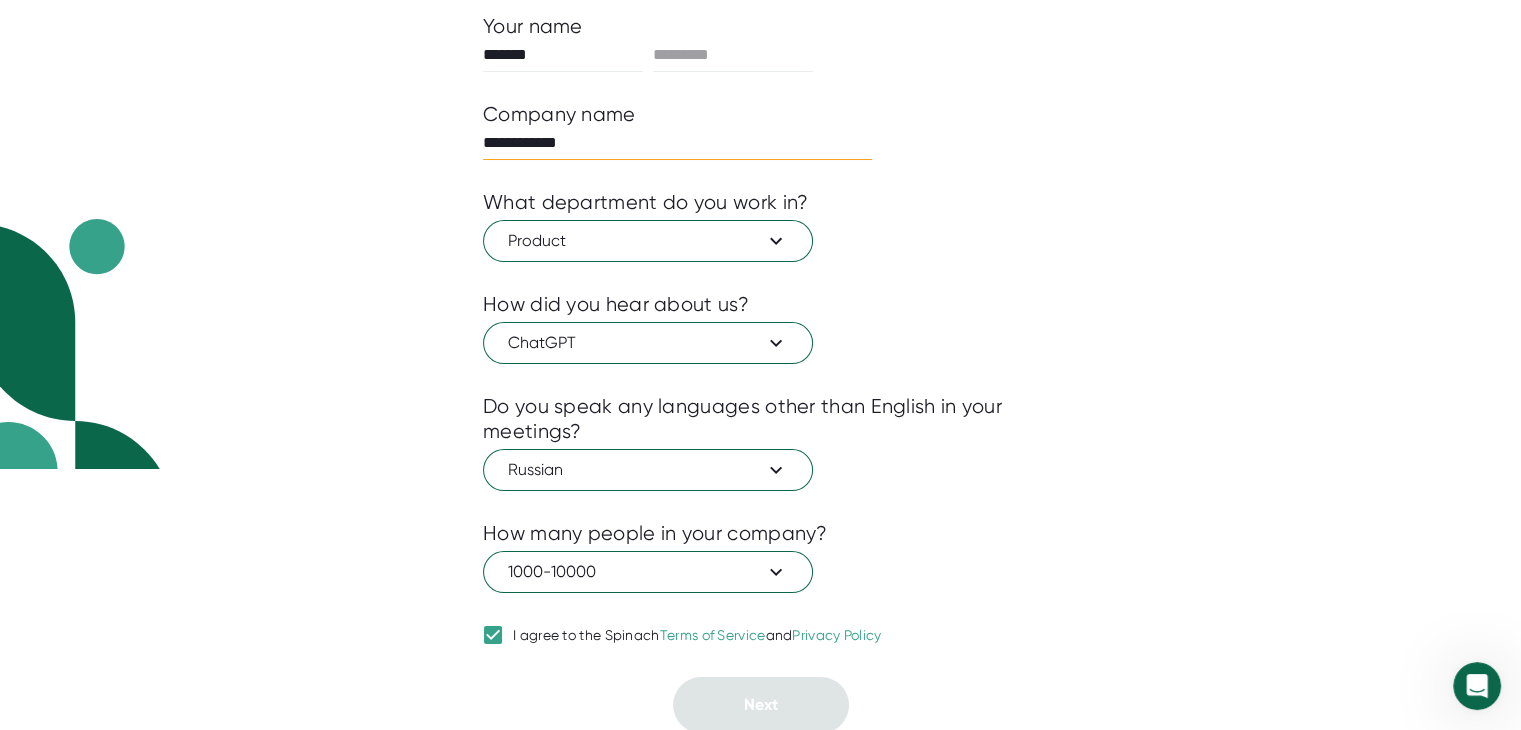 type on "**********" 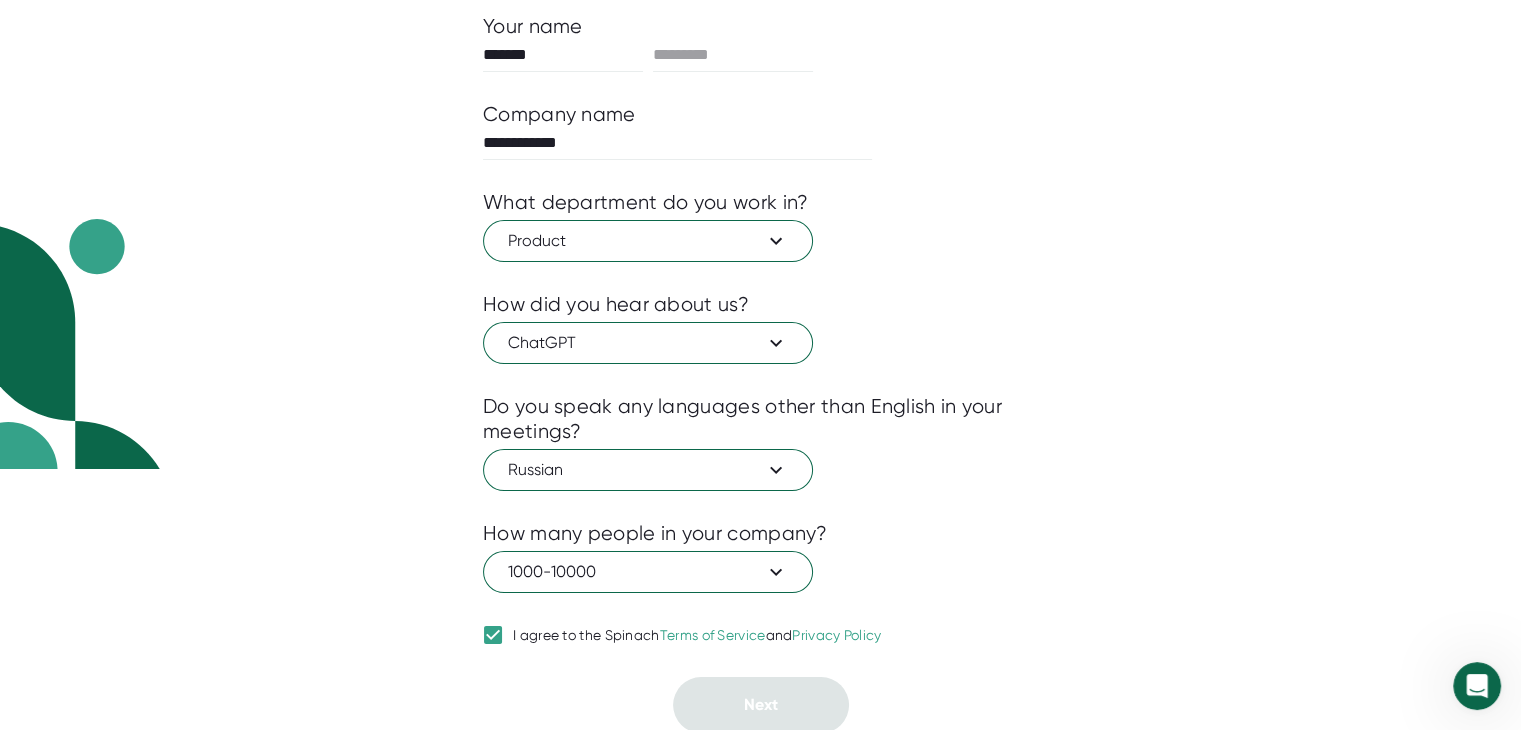 scroll, scrollTop: 61, scrollLeft: 0, axis: vertical 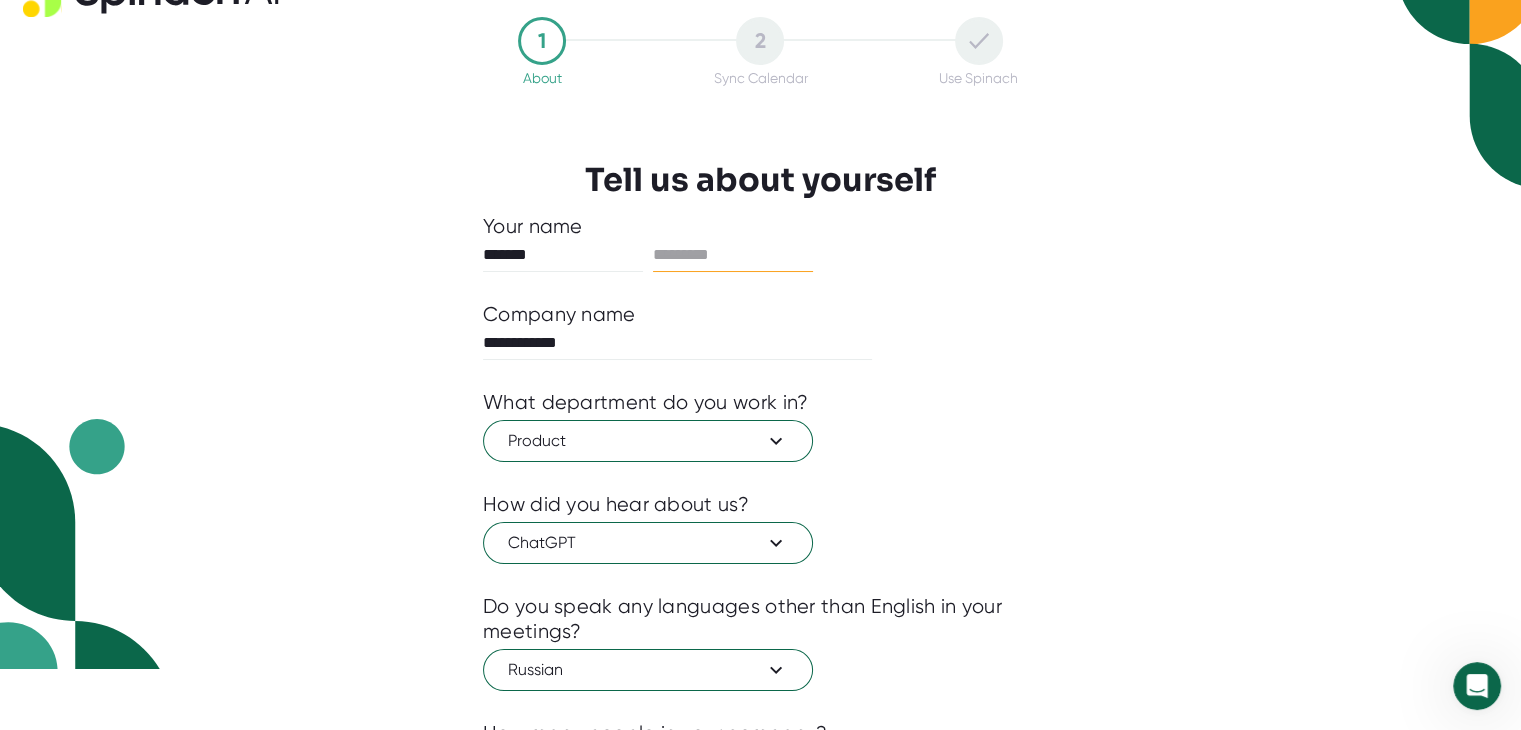 click at bounding box center (733, 255) 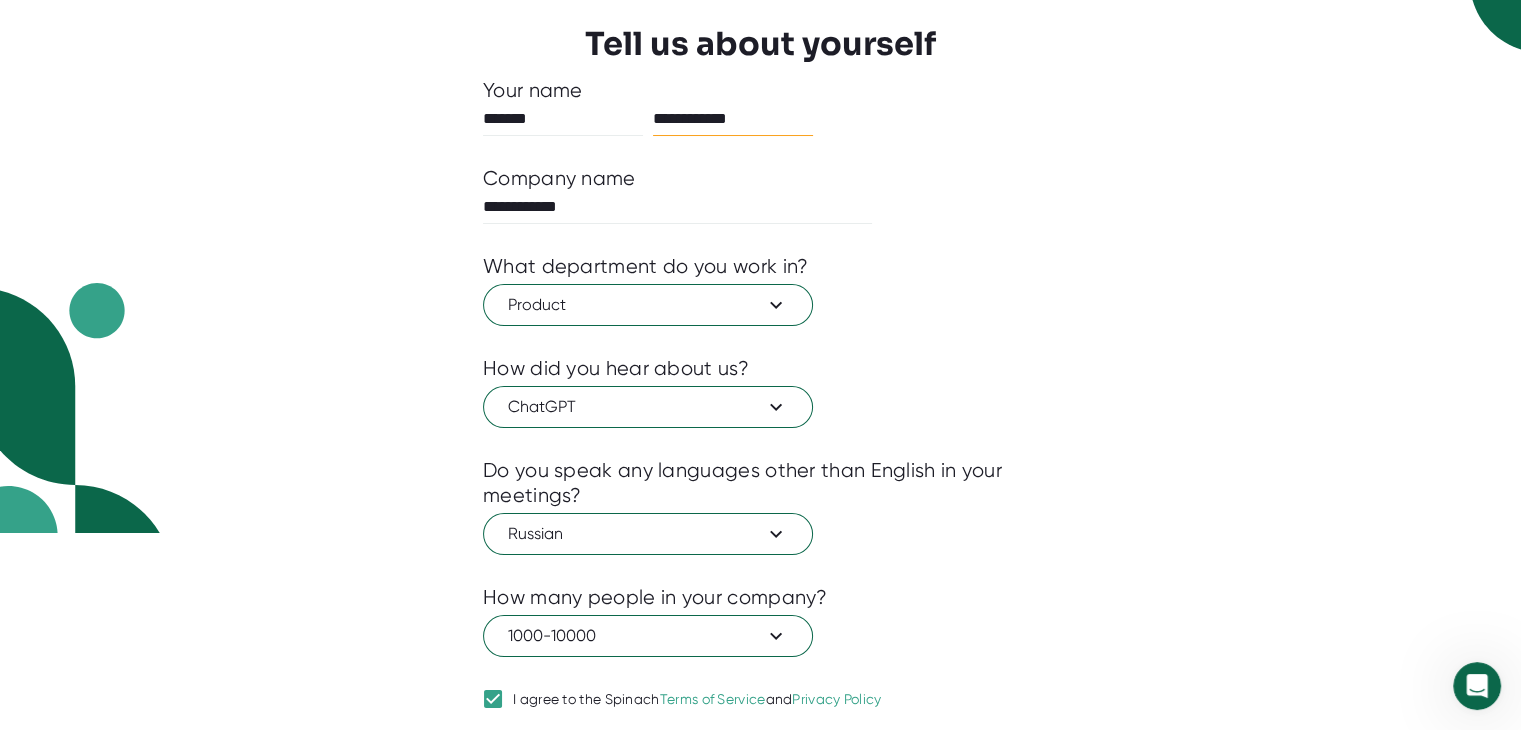 scroll, scrollTop: 261, scrollLeft: 0, axis: vertical 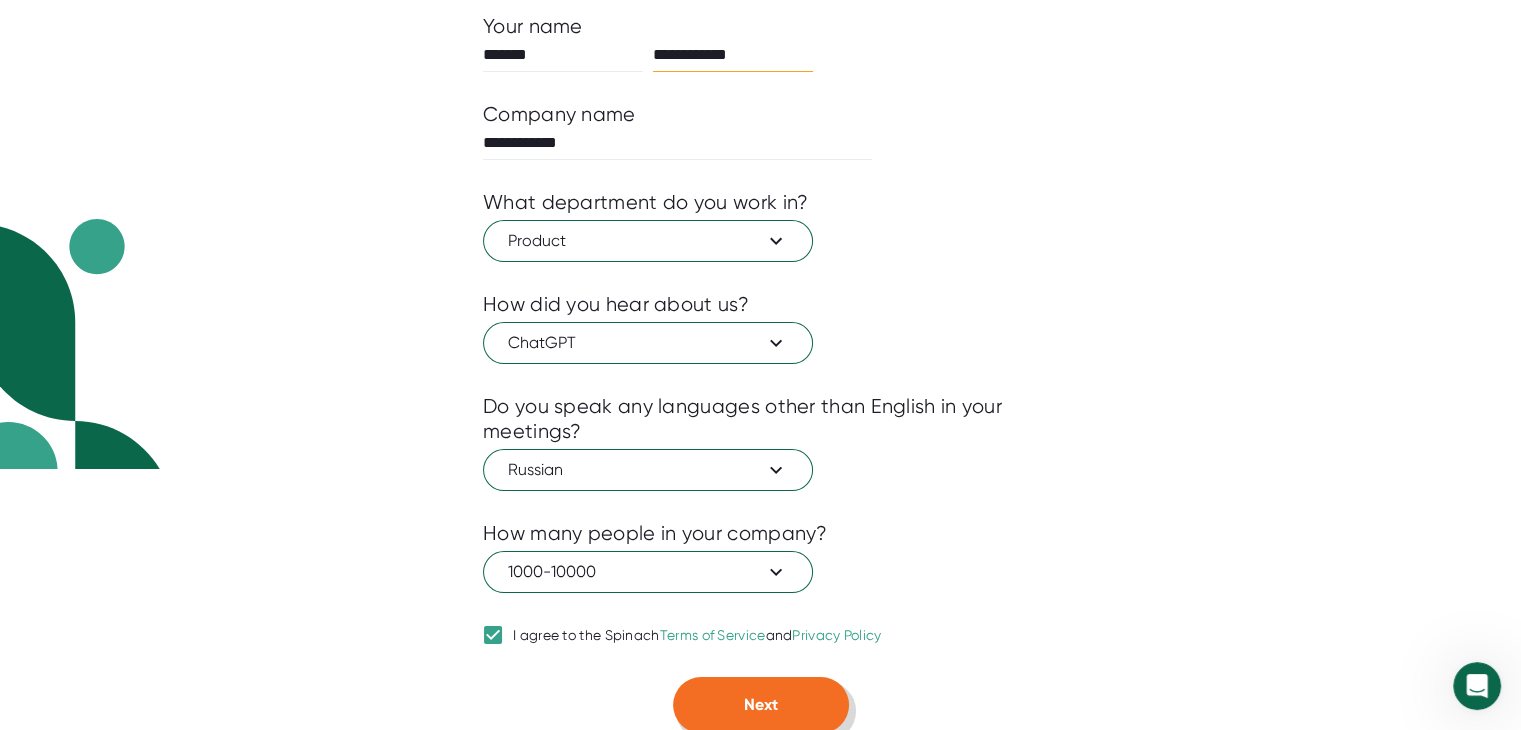 type on "**********" 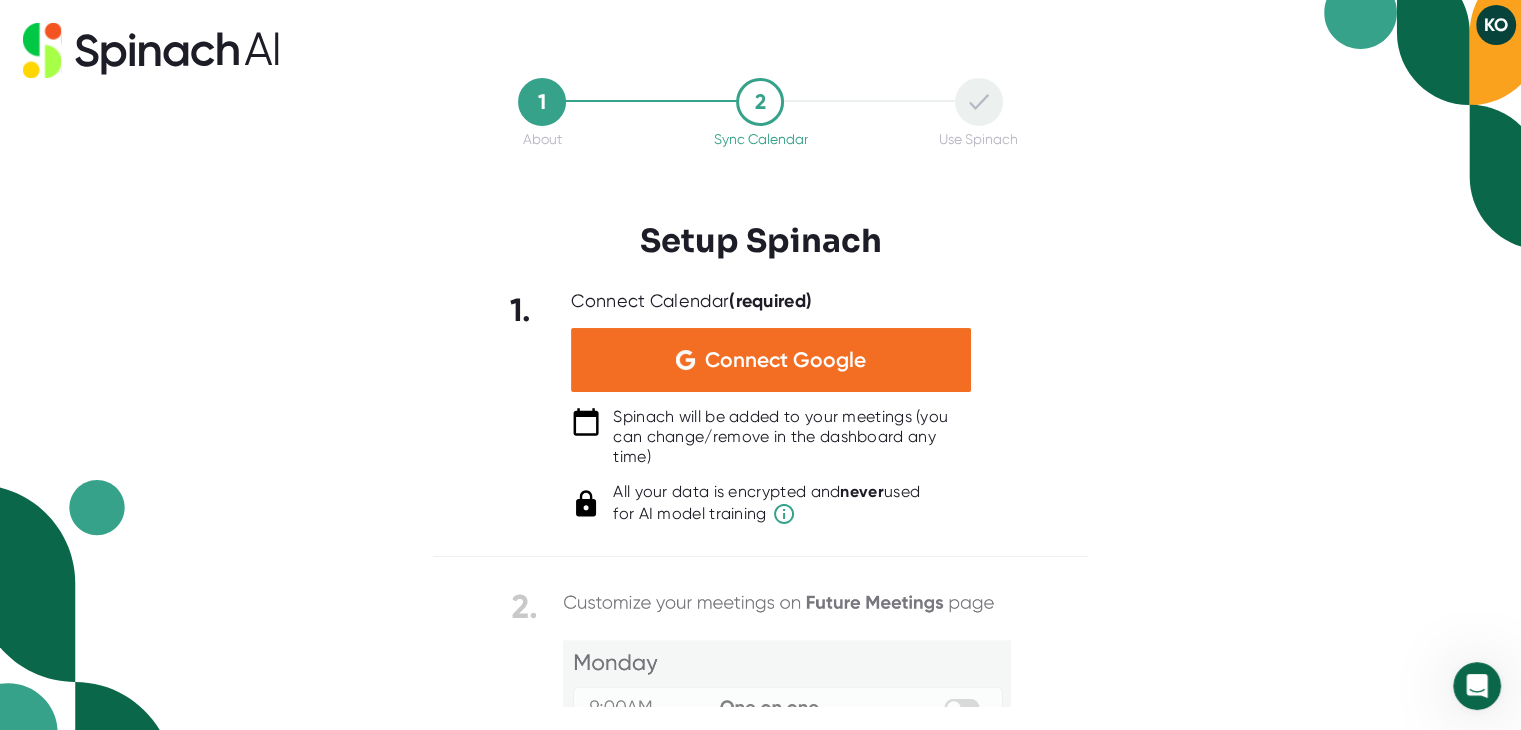 scroll, scrollTop: 0, scrollLeft: 0, axis: both 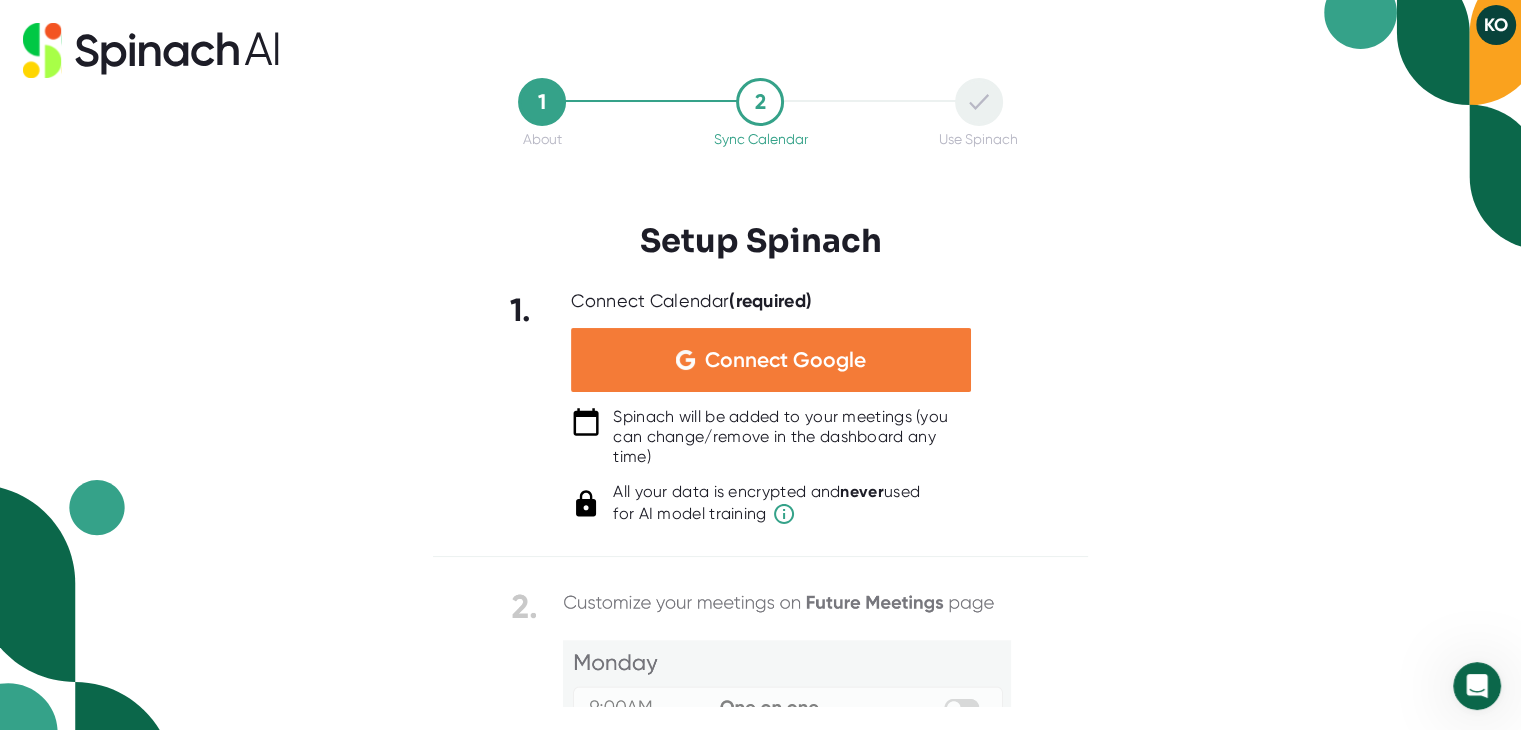 click on "Connect Google" at bounding box center [785, 360] 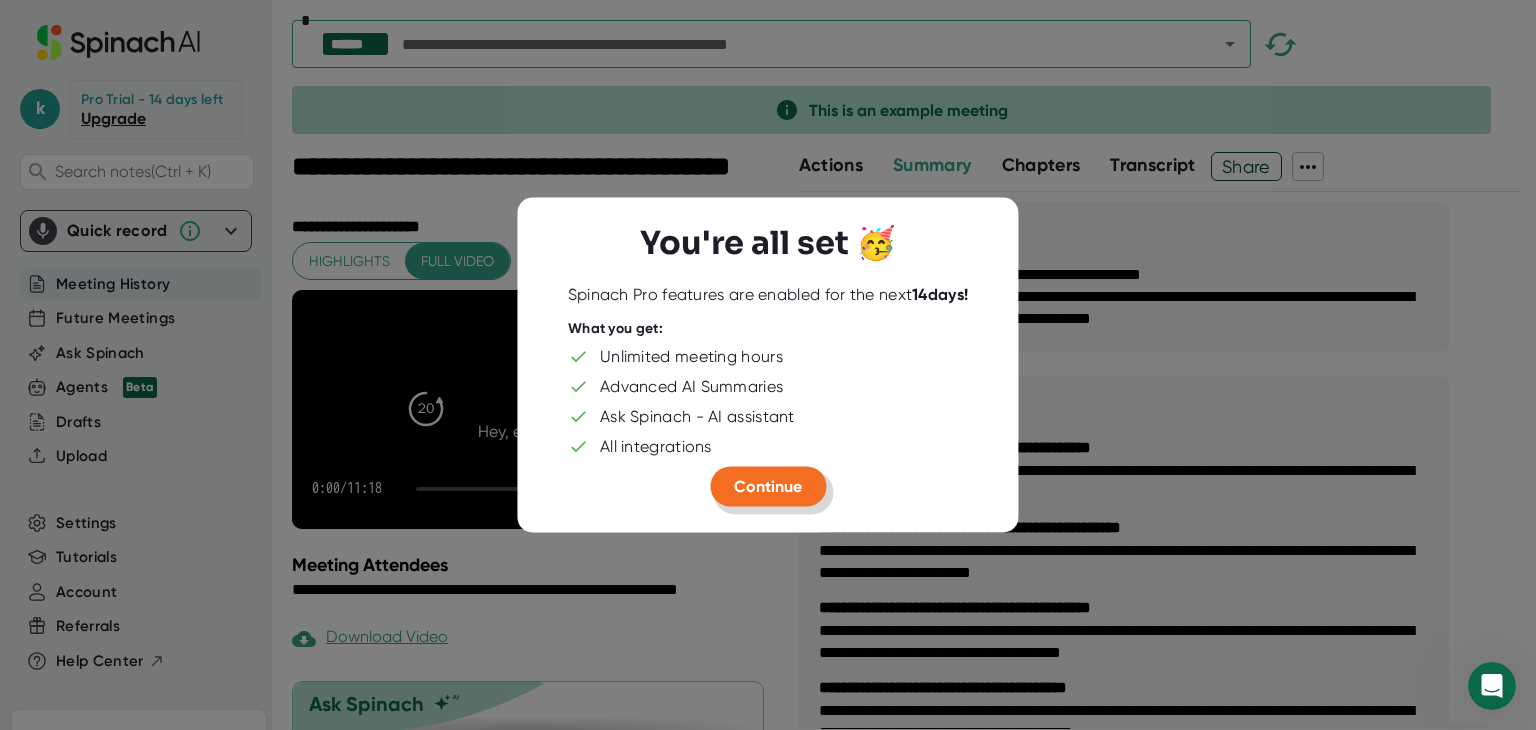 click on "Continue" at bounding box center (768, 486) 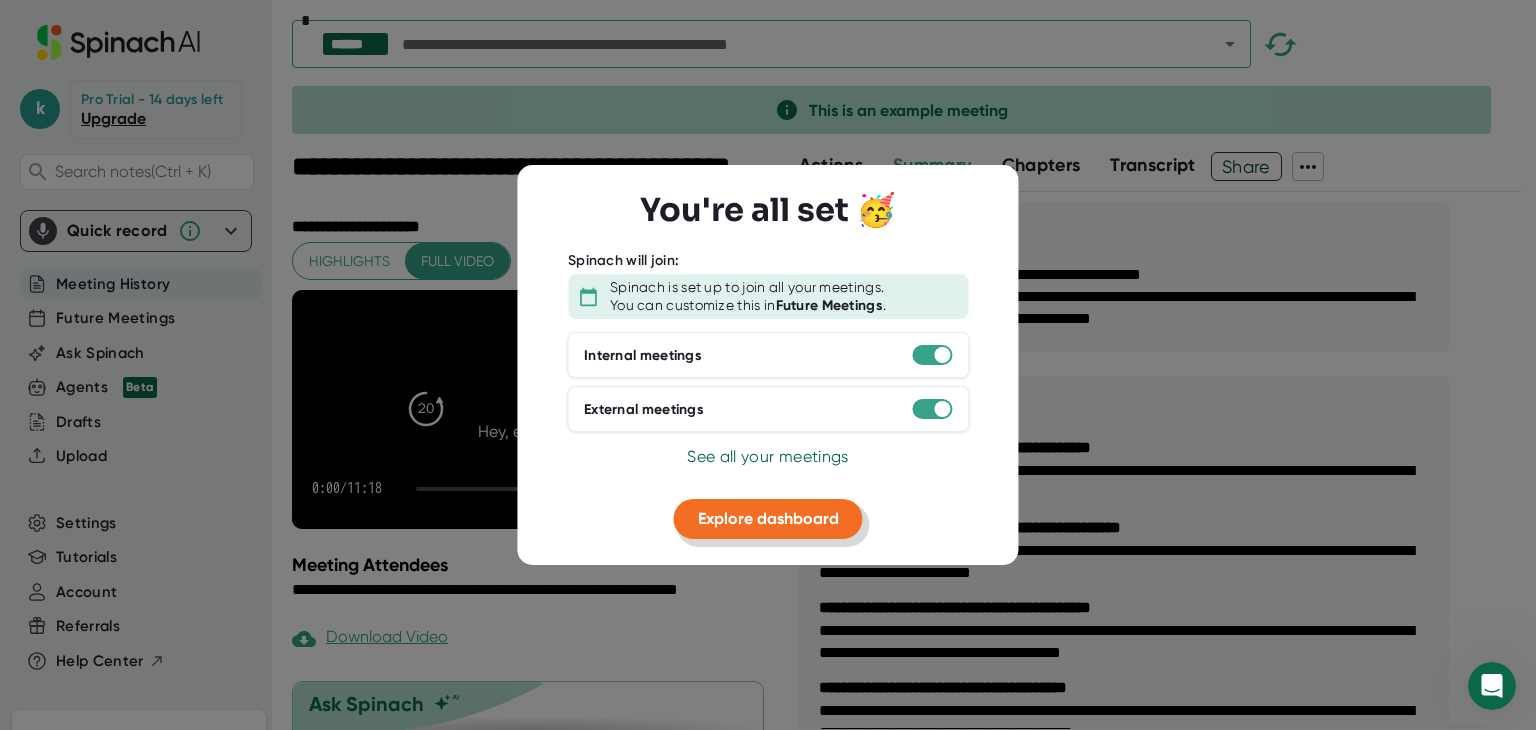 click on "Explore dashboard" at bounding box center (768, 519) 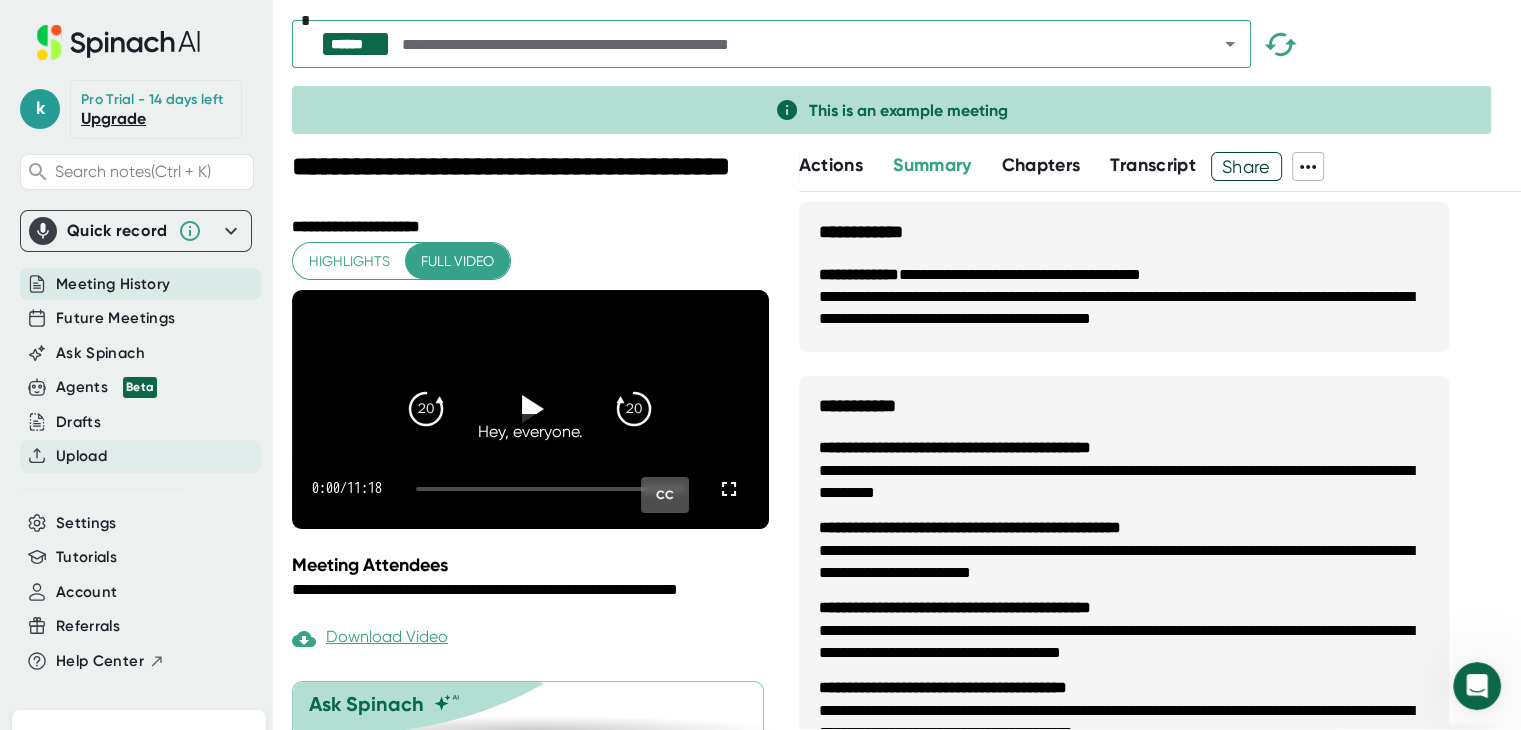 click on "Upload" at bounding box center (81, 456) 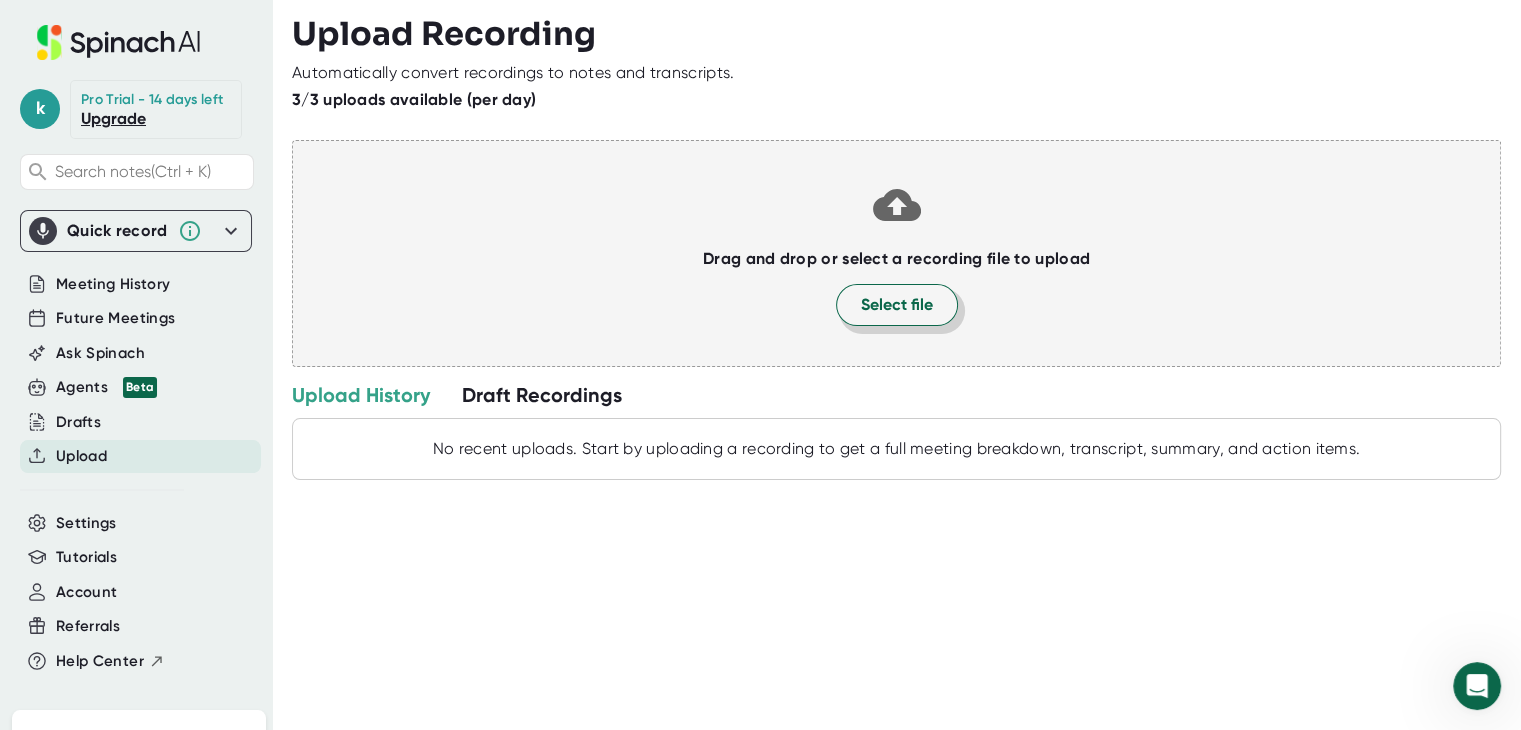 click on "Select file" at bounding box center (897, 305) 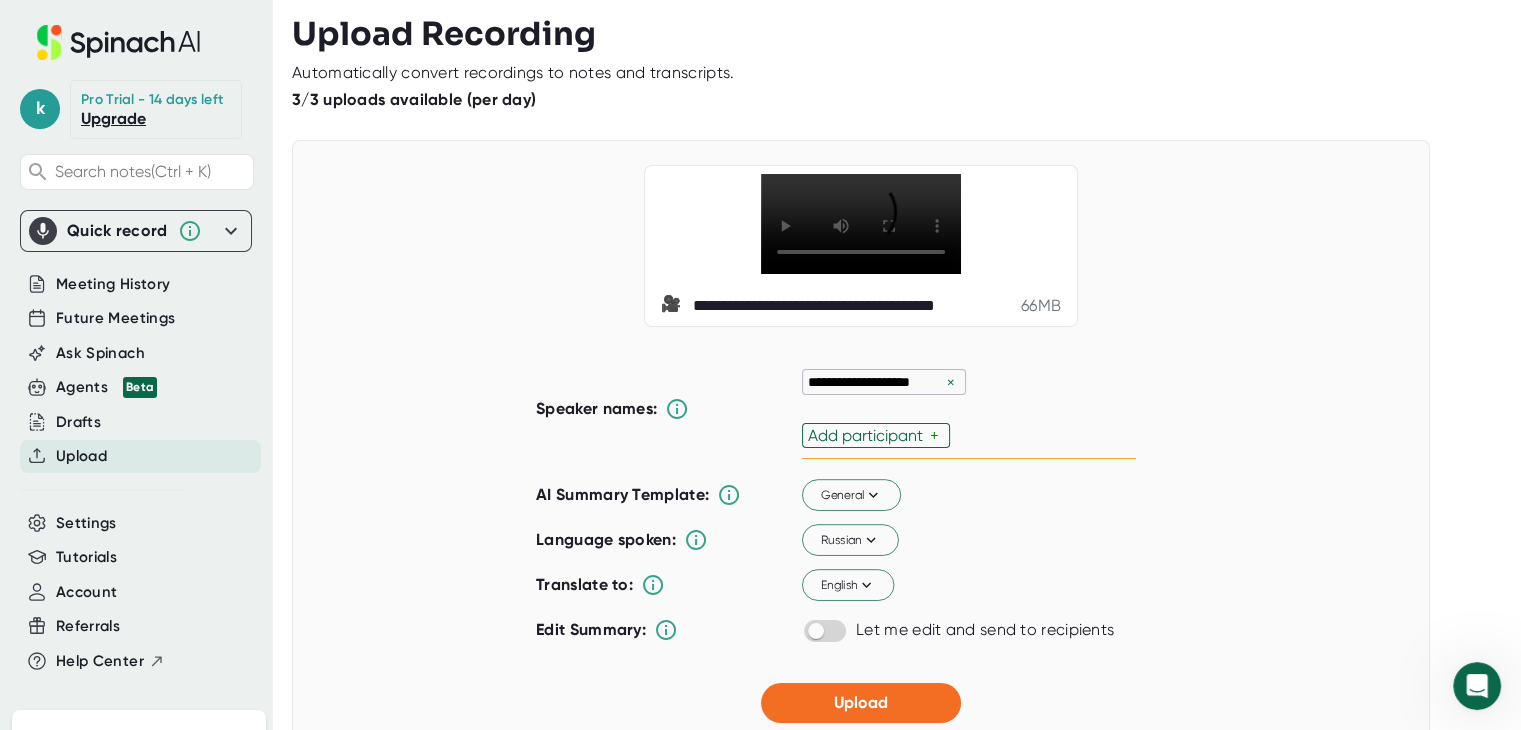 click on "×" at bounding box center [951, 382] 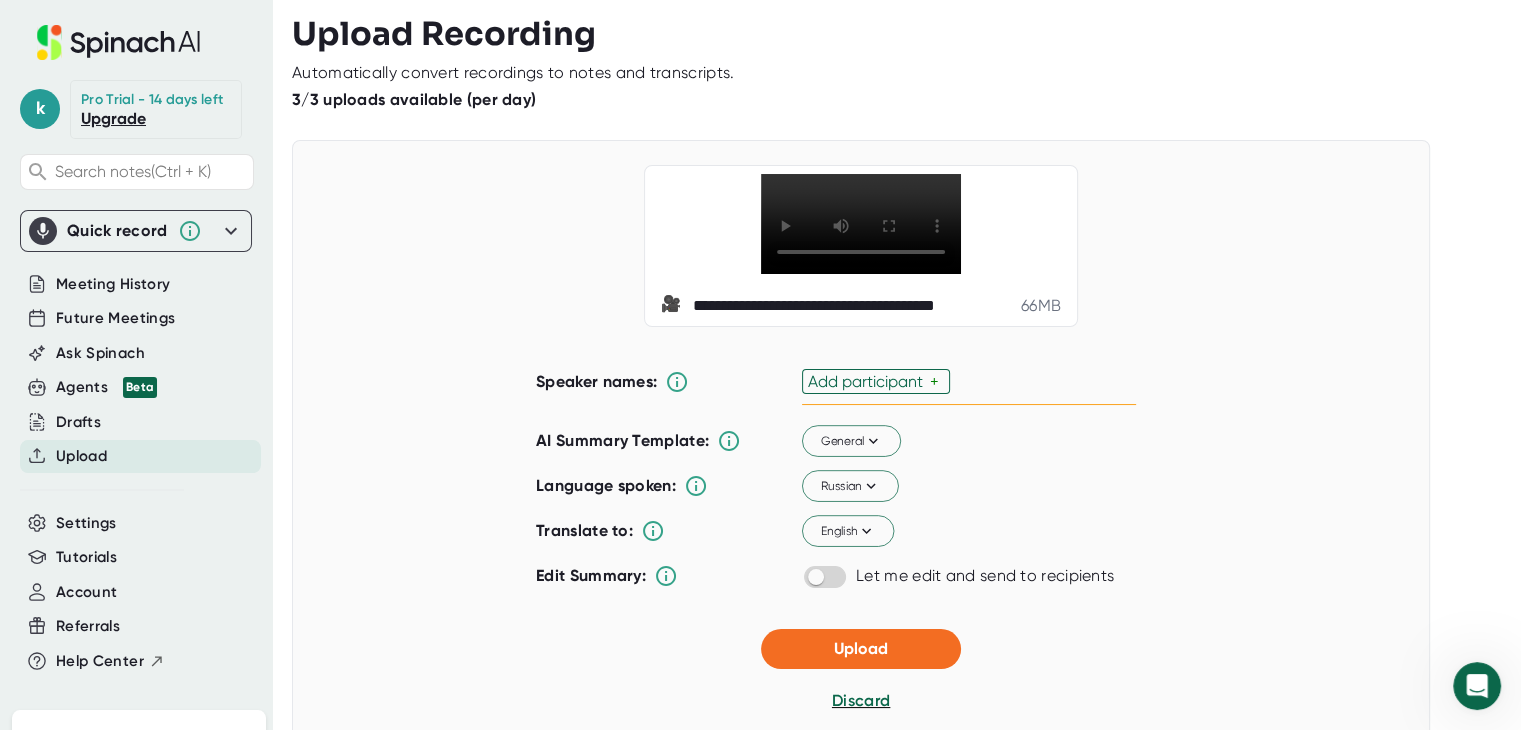 click on "+" at bounding box center (937, 381) 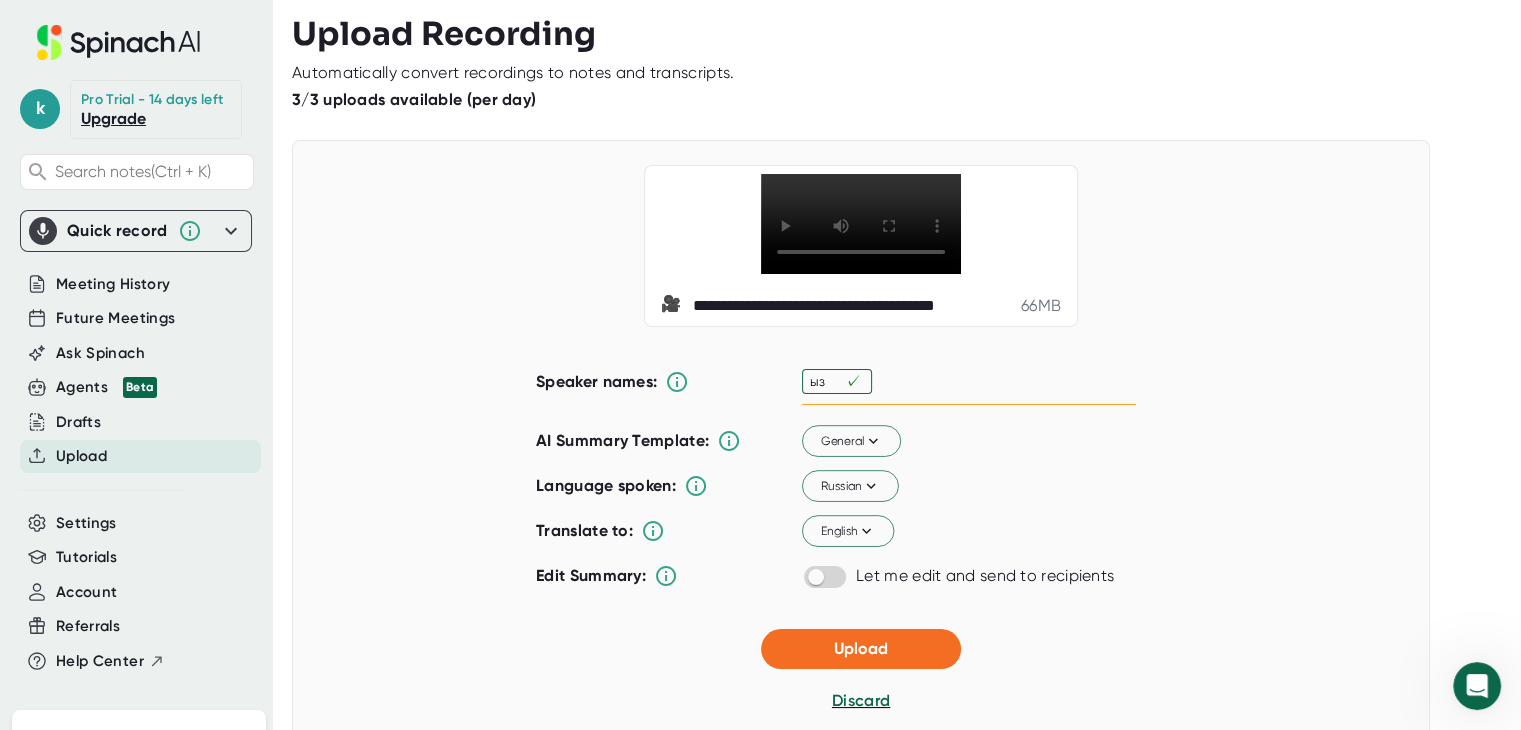 type on "ы" 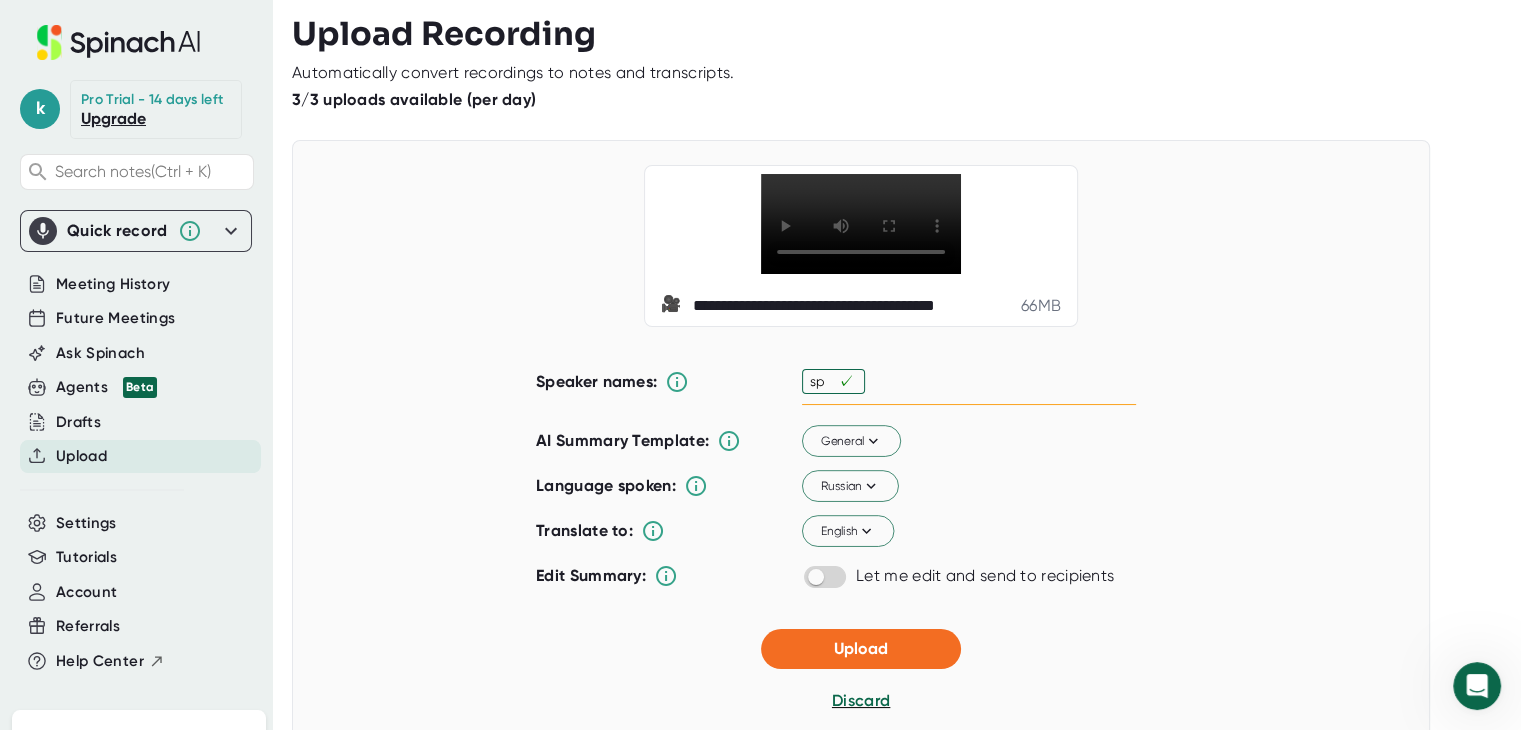 type on "sp1" 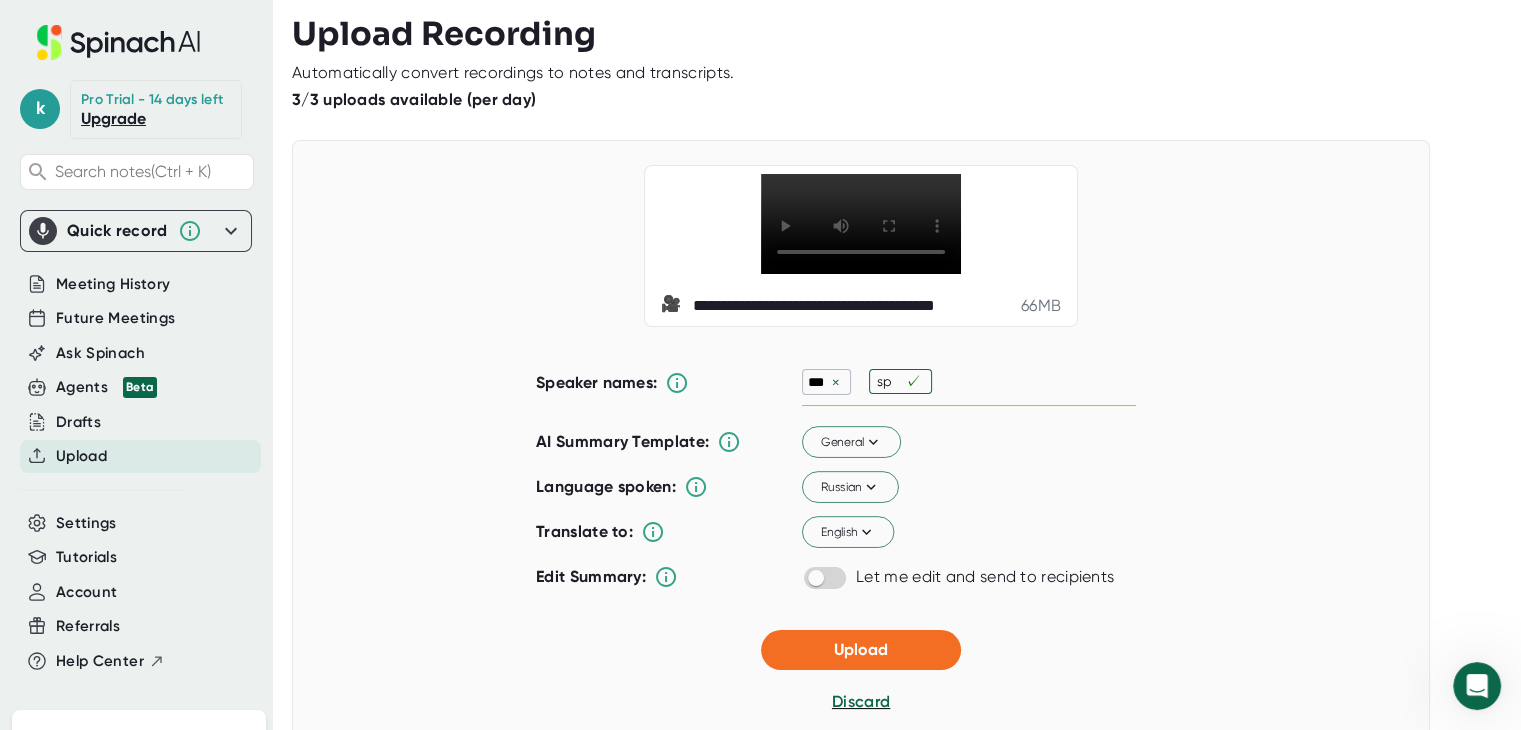type on "sp2" 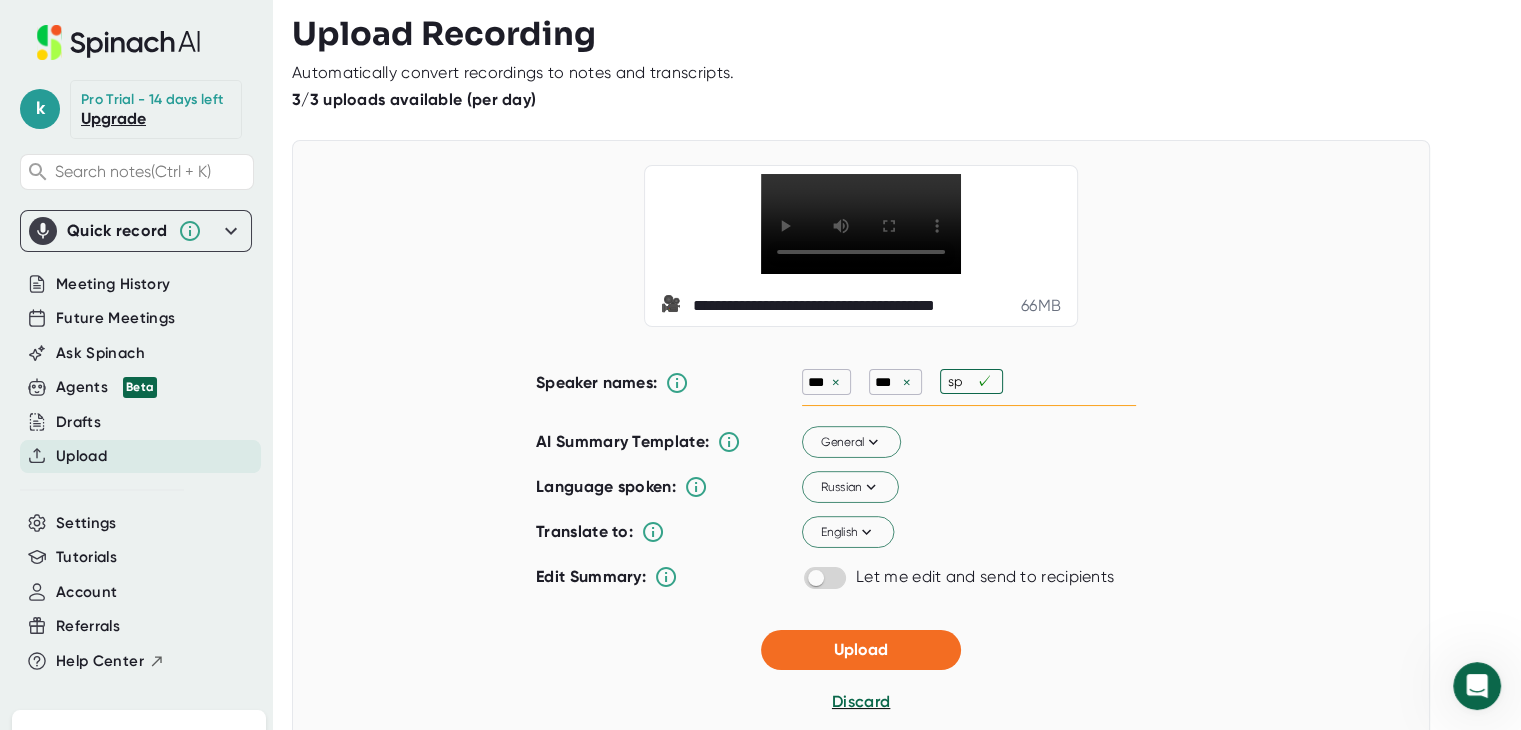 type on "sp3" 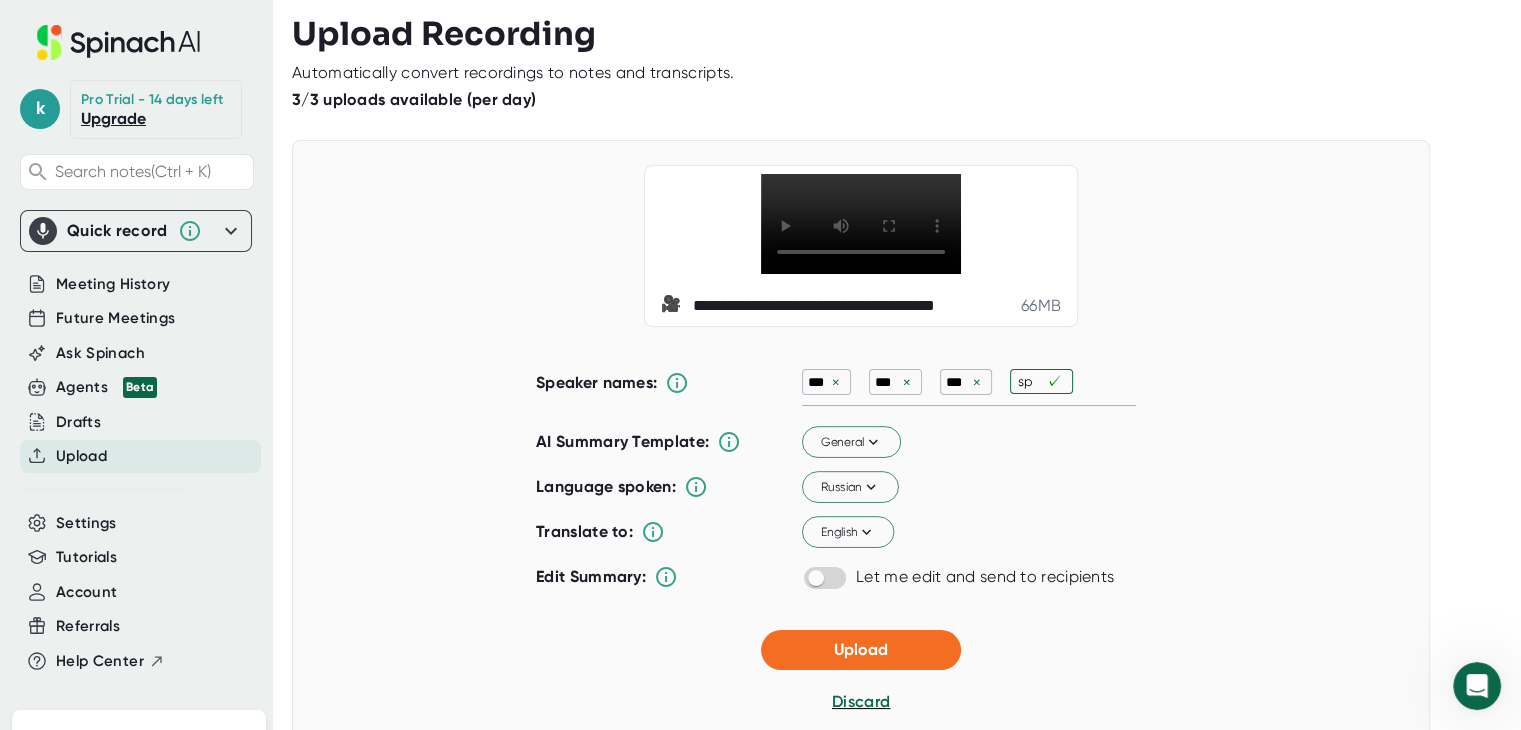 type on "sp4" 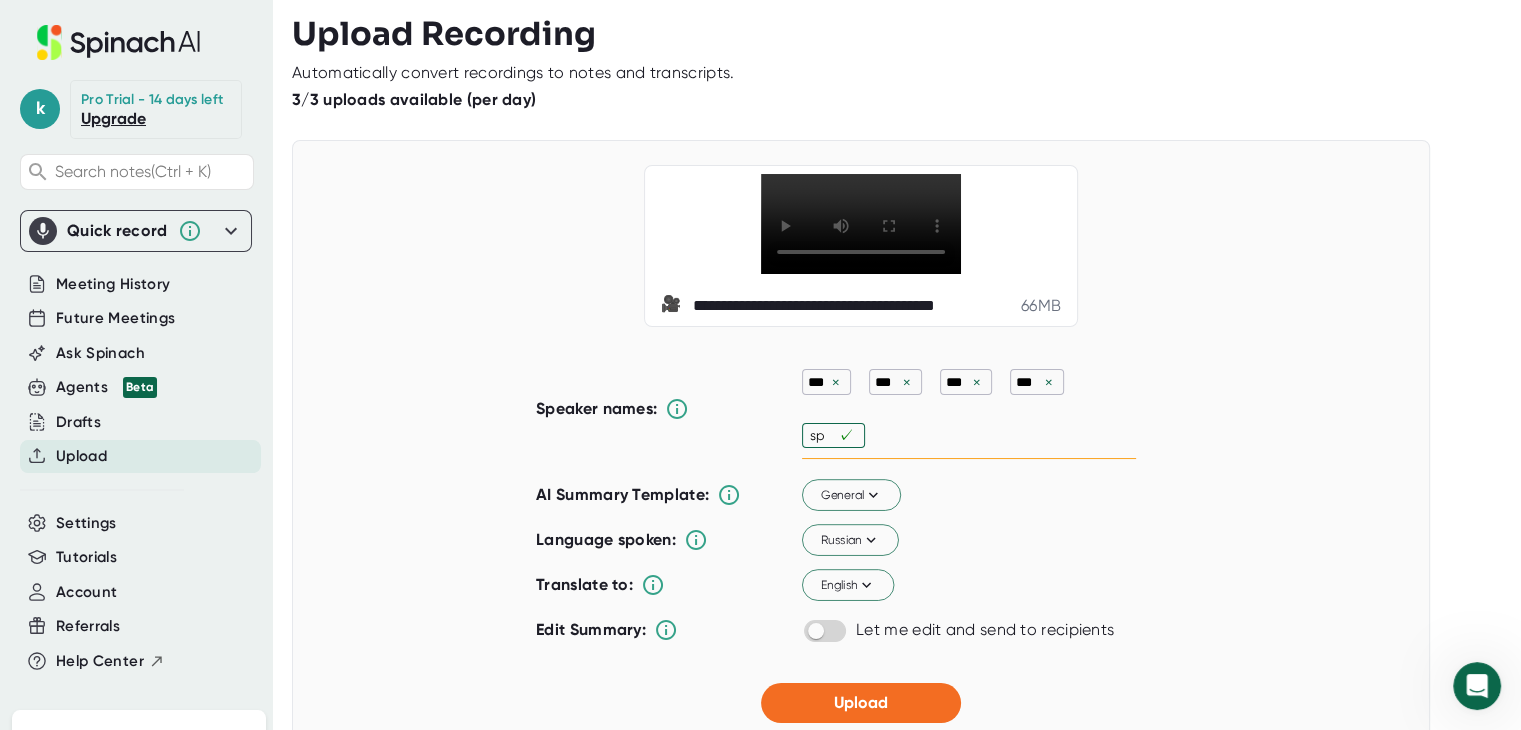 type on "sp5" 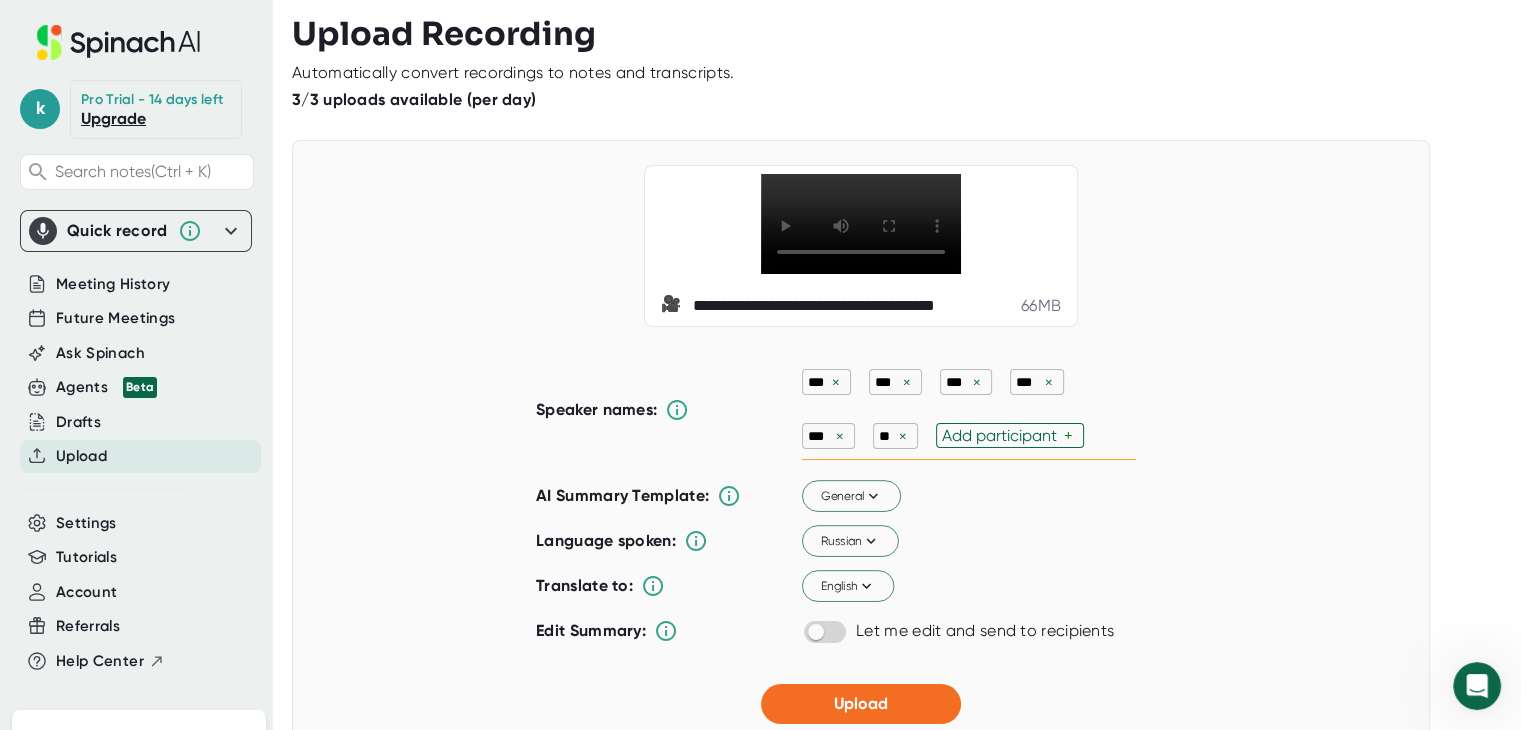 click on "×" at bounding box center (836, 382) 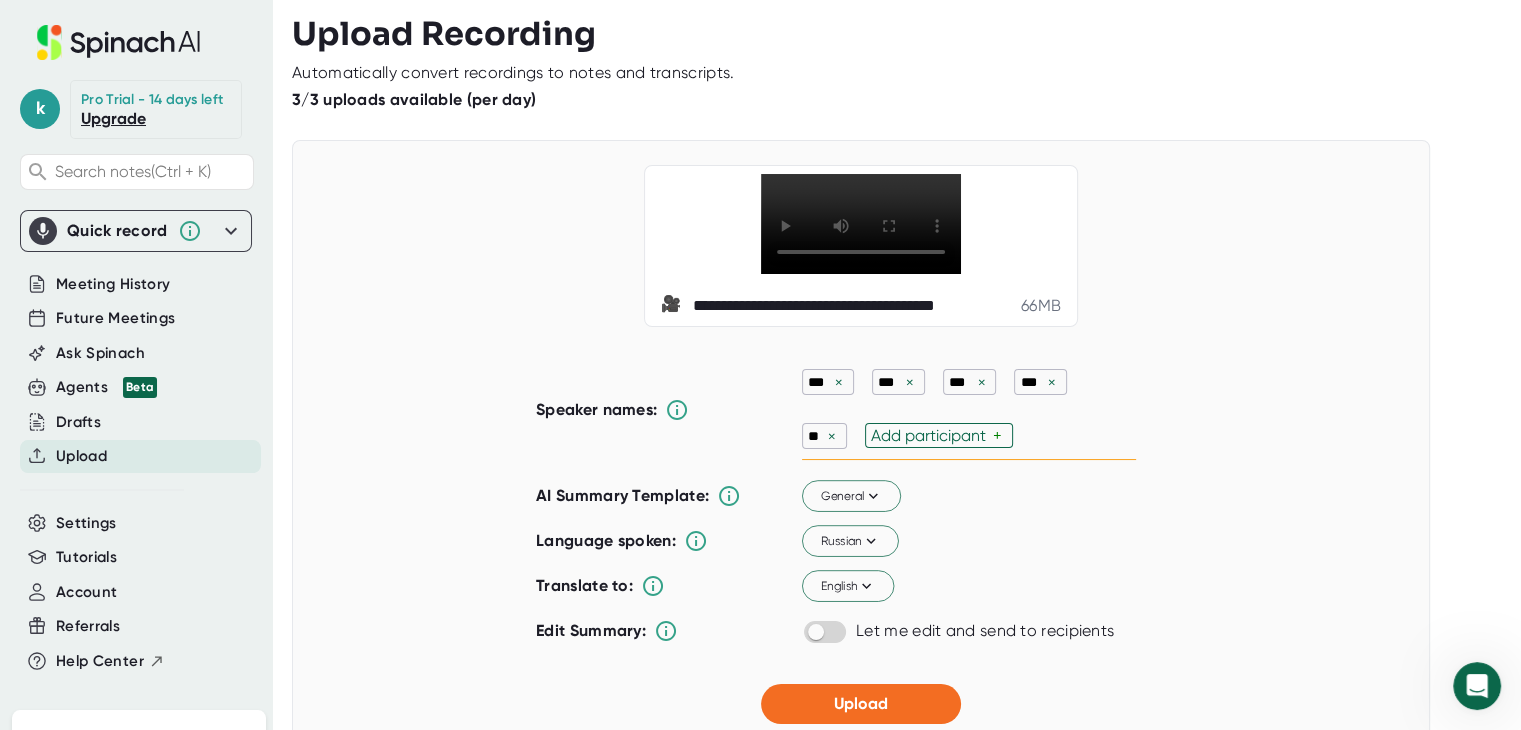 click on "×" at bounding box center [832, 436] 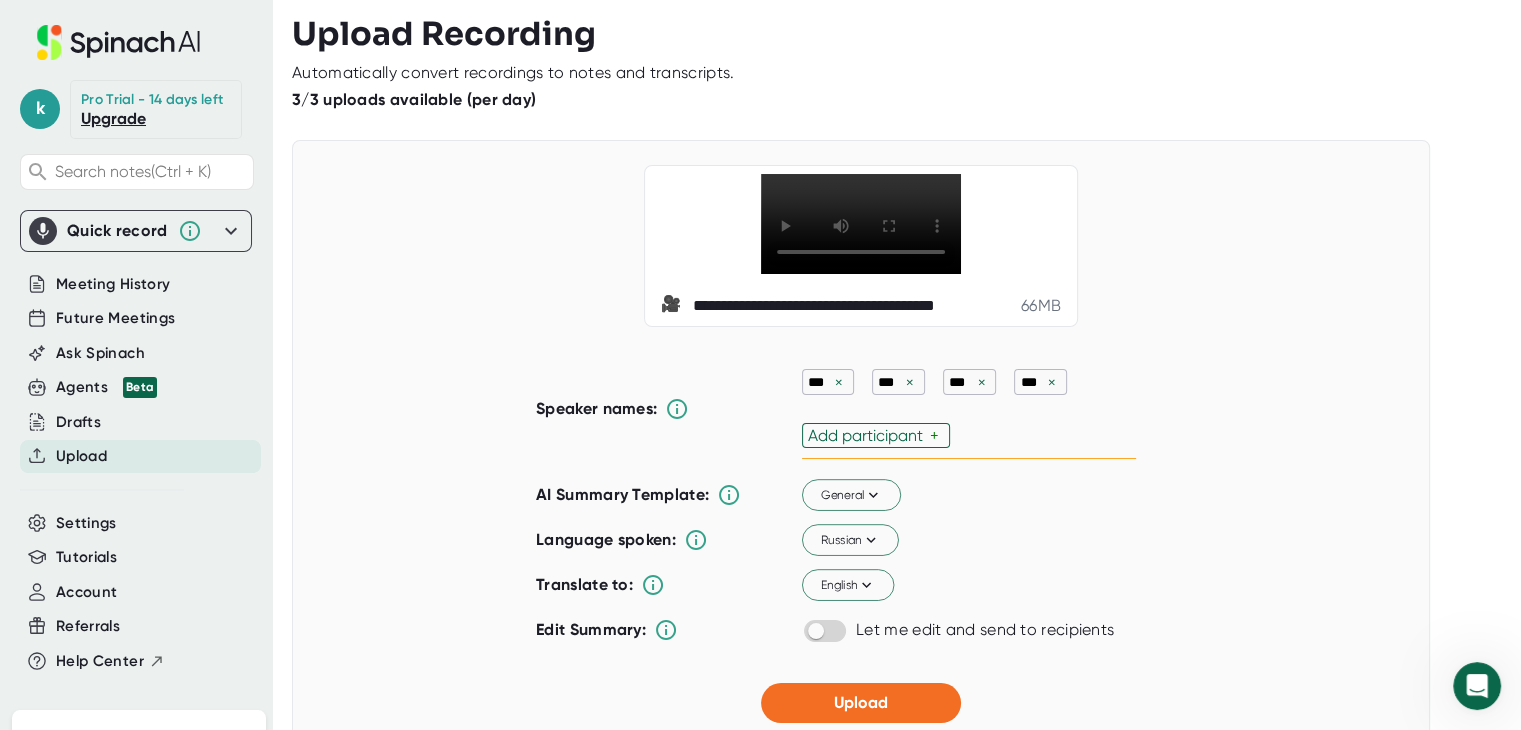 click on "Add participant" at bounding box center (869, 435) 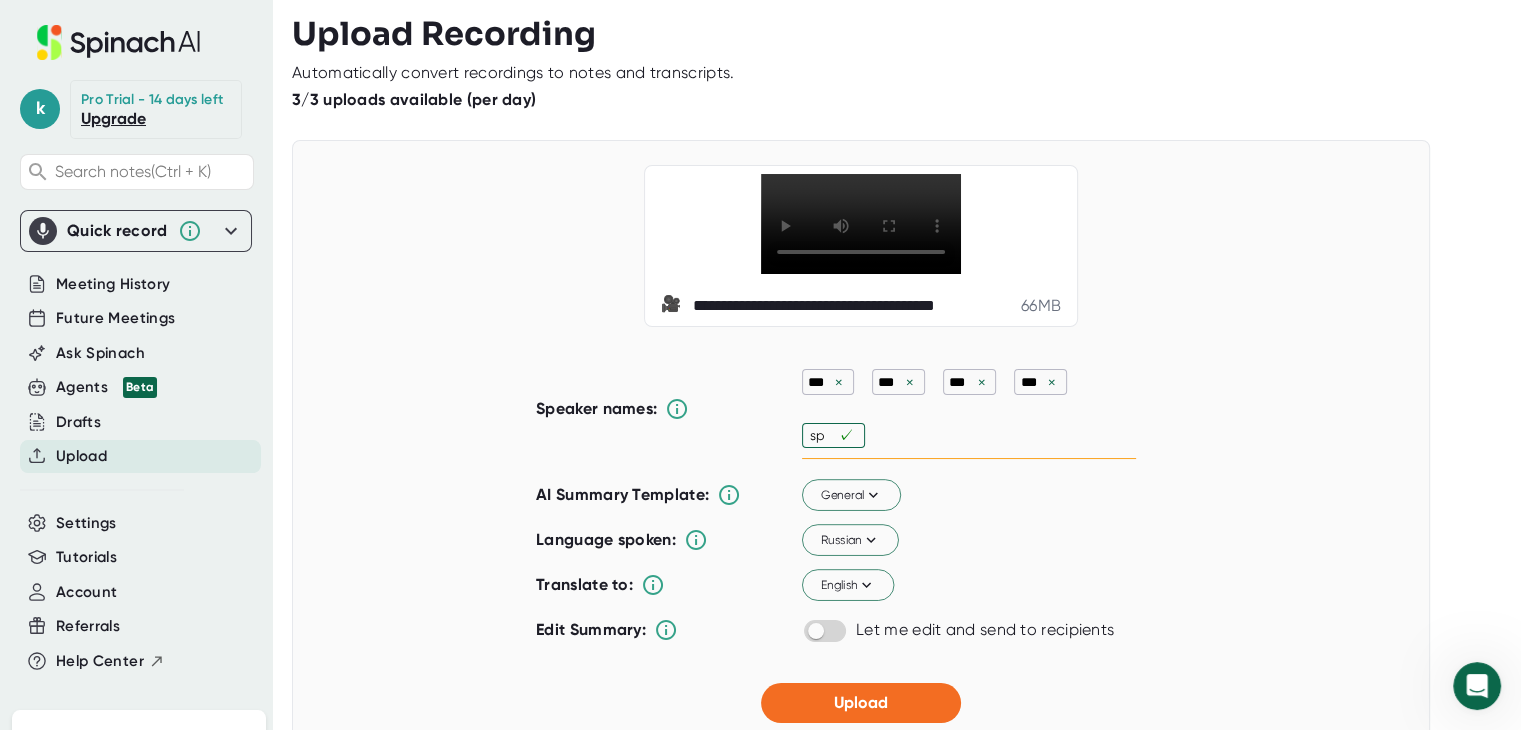 type on "sp6" 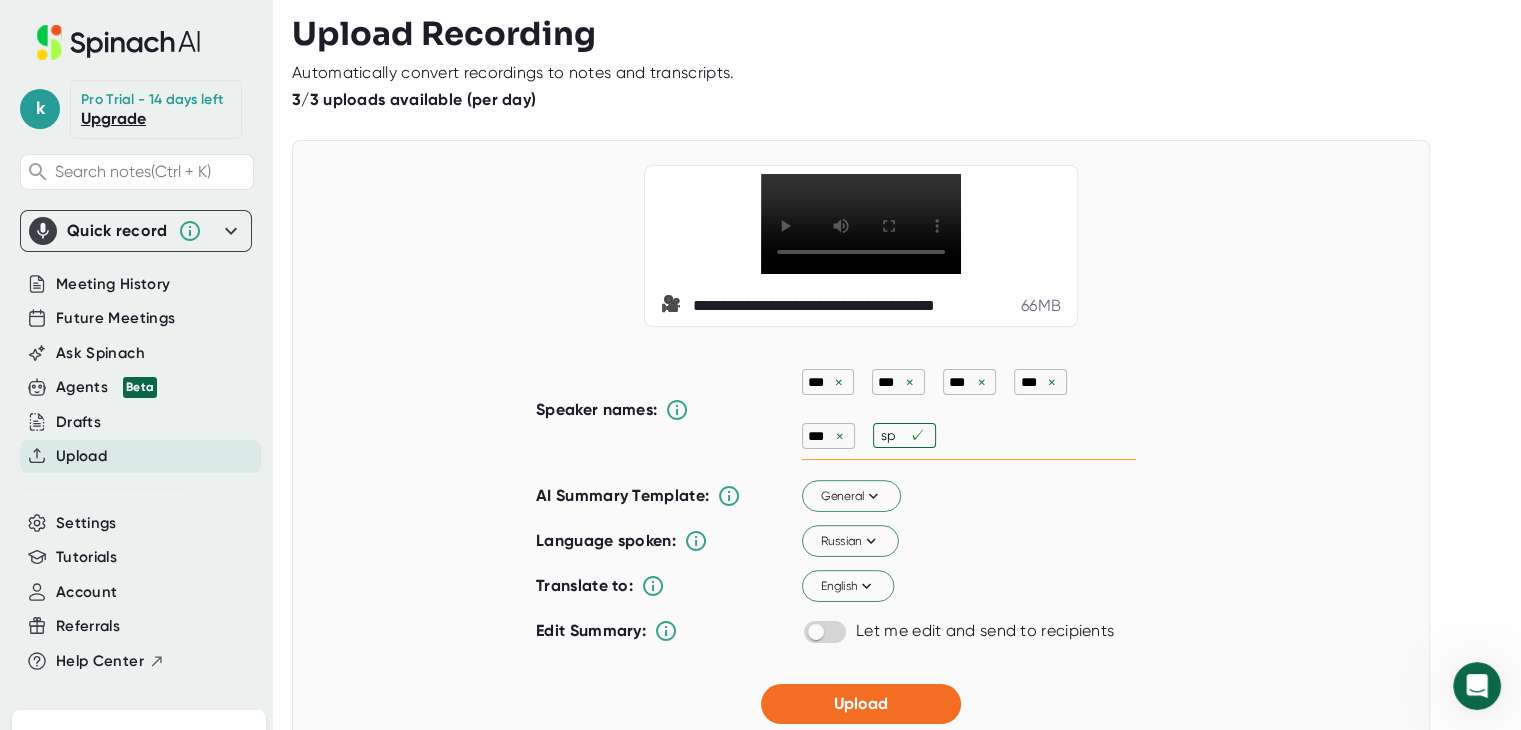 type on "sp7" 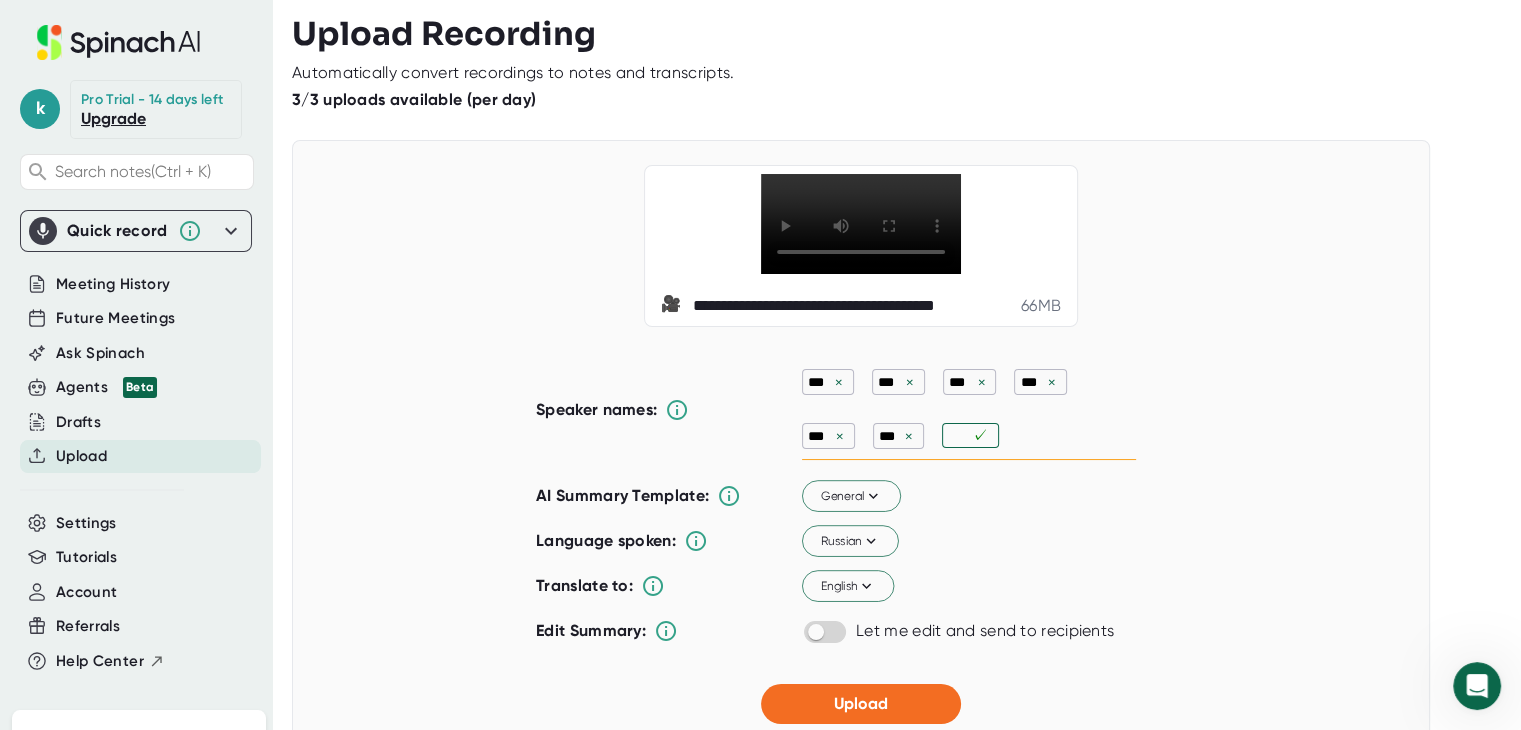 click on "*** × *** × *** × *** × *** × *** × ✓" at bounding box center [969, 409] 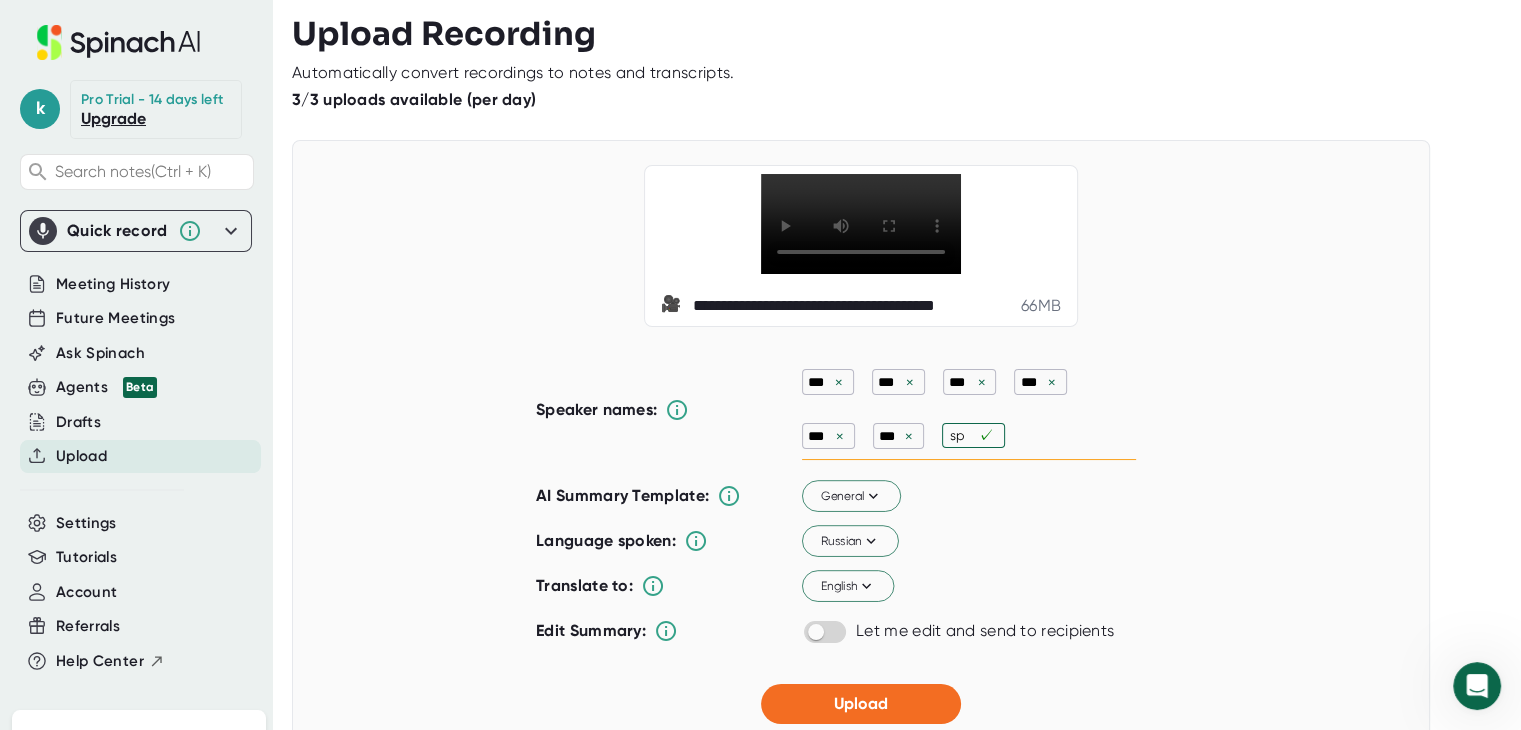 type on "sp1" 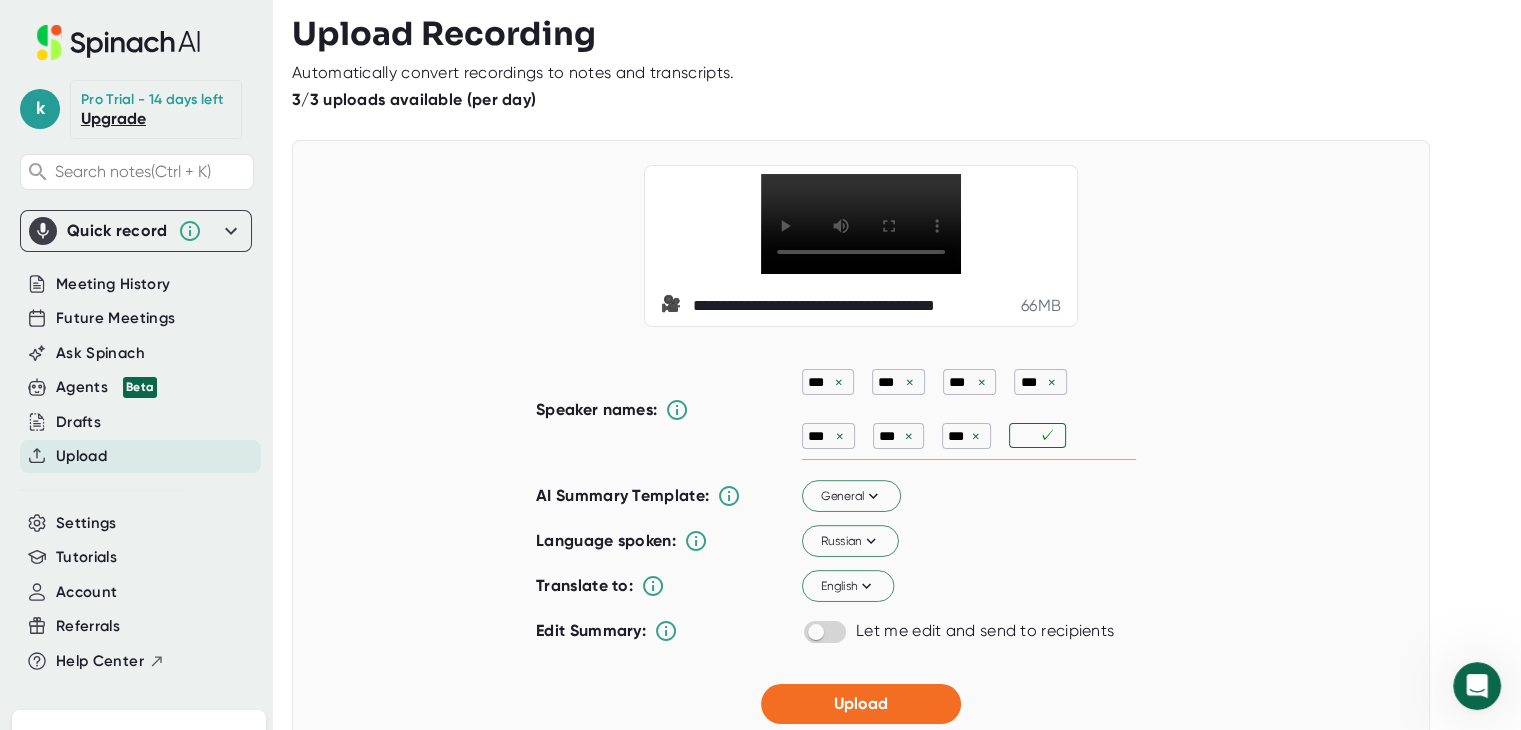 type on "d" 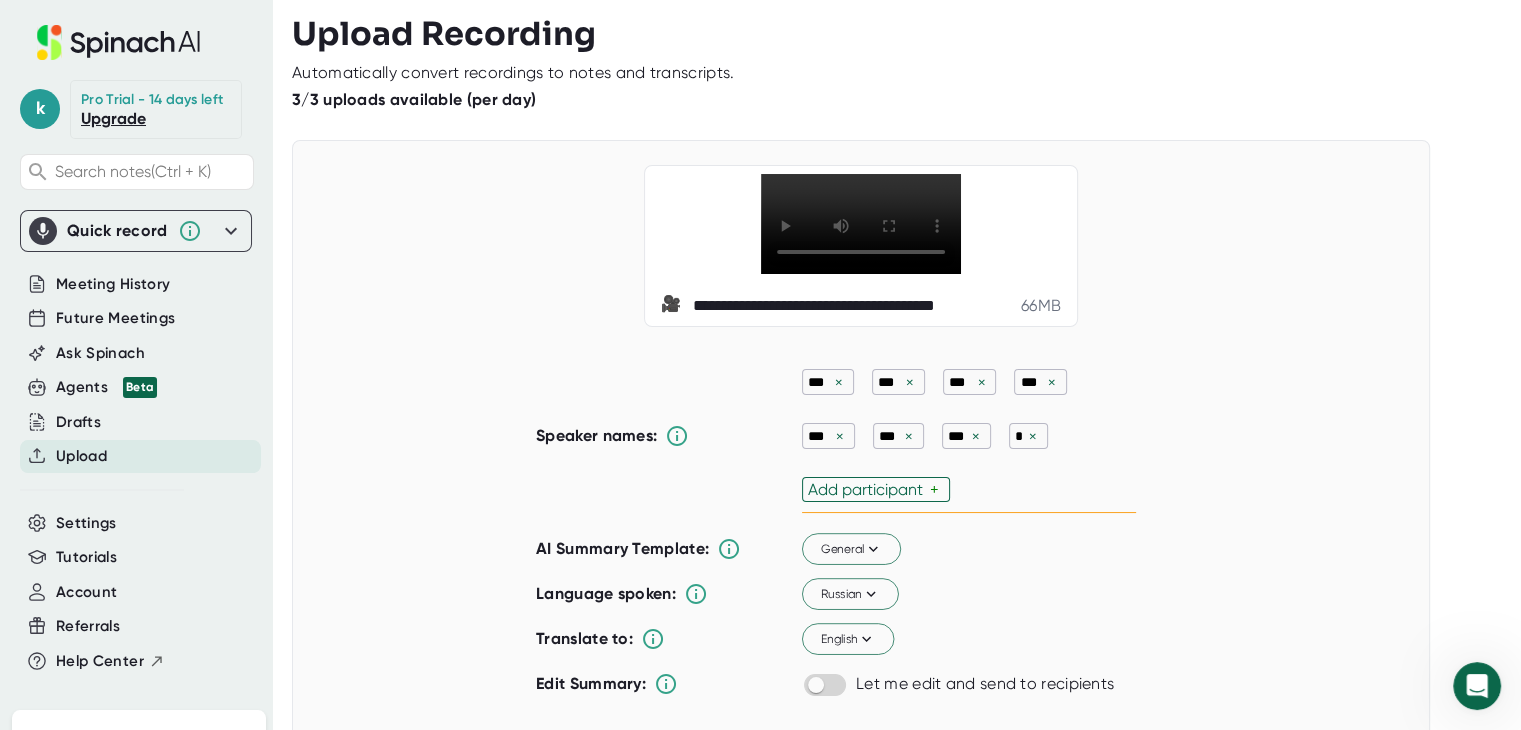 click on "Speaker names: *** × *** × *** × *** × *** × *** × *** × * × Add participant + AI Summary Template: General Language spoken: Russian Translate to: English Edit Summary: Let me edit and send to recipients" at bounding box center [861, 524] 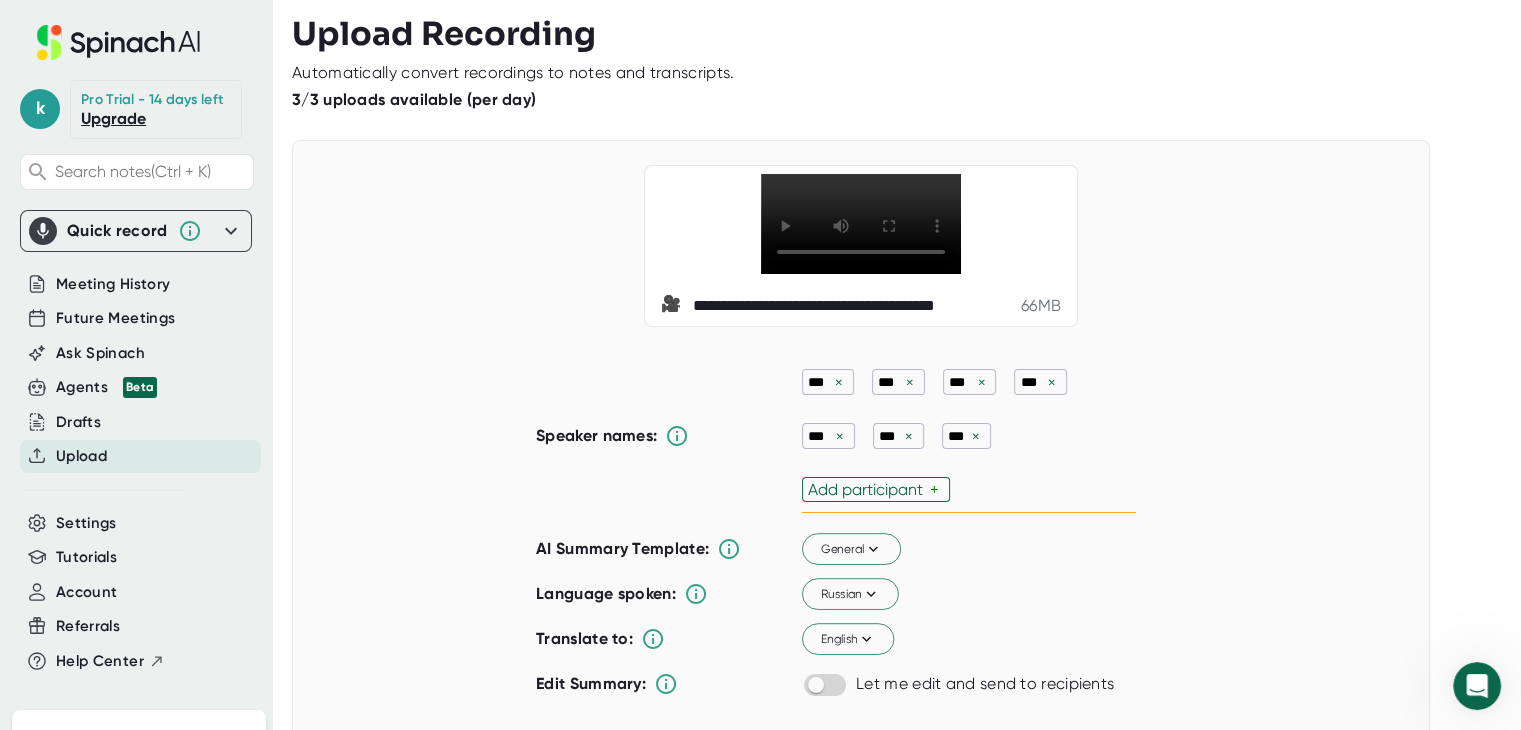 click on "*** × *** × *** × *** × *** × *** × *** × Add participant +" at bounding box center [969, 436] 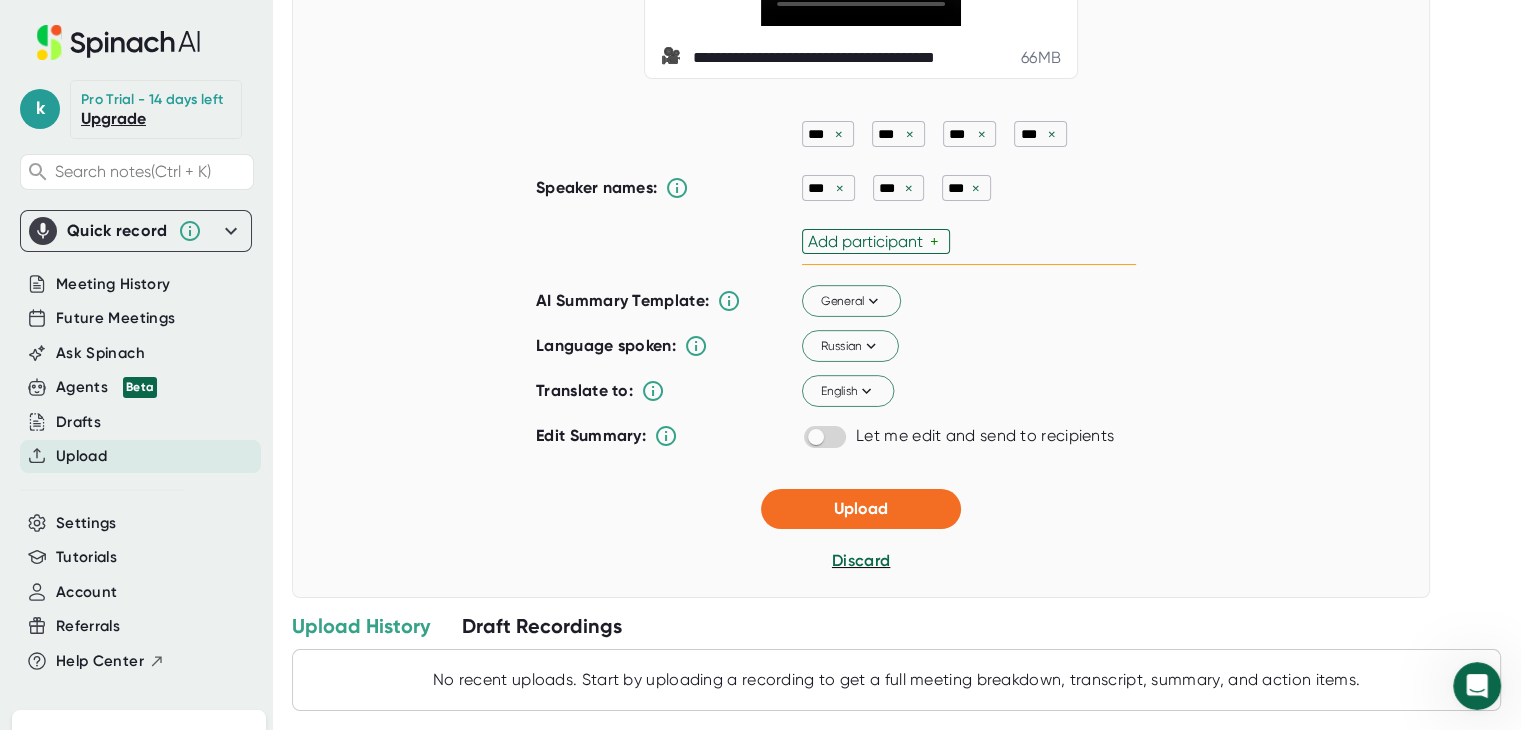 scroll, scrollTop: 274, scrollLeft: 0, axis: vertical 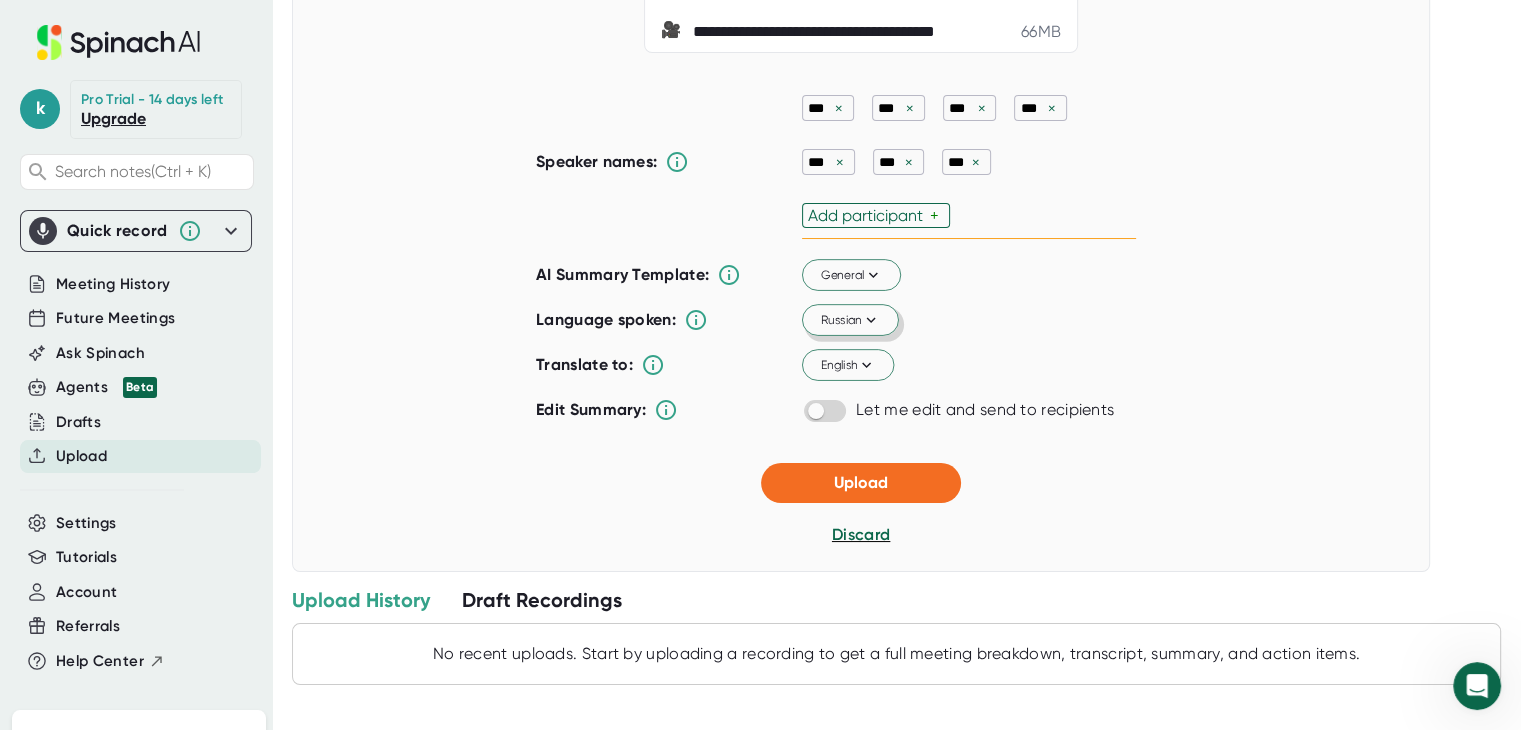 click on "Russian" at bounding box center [850, 320] 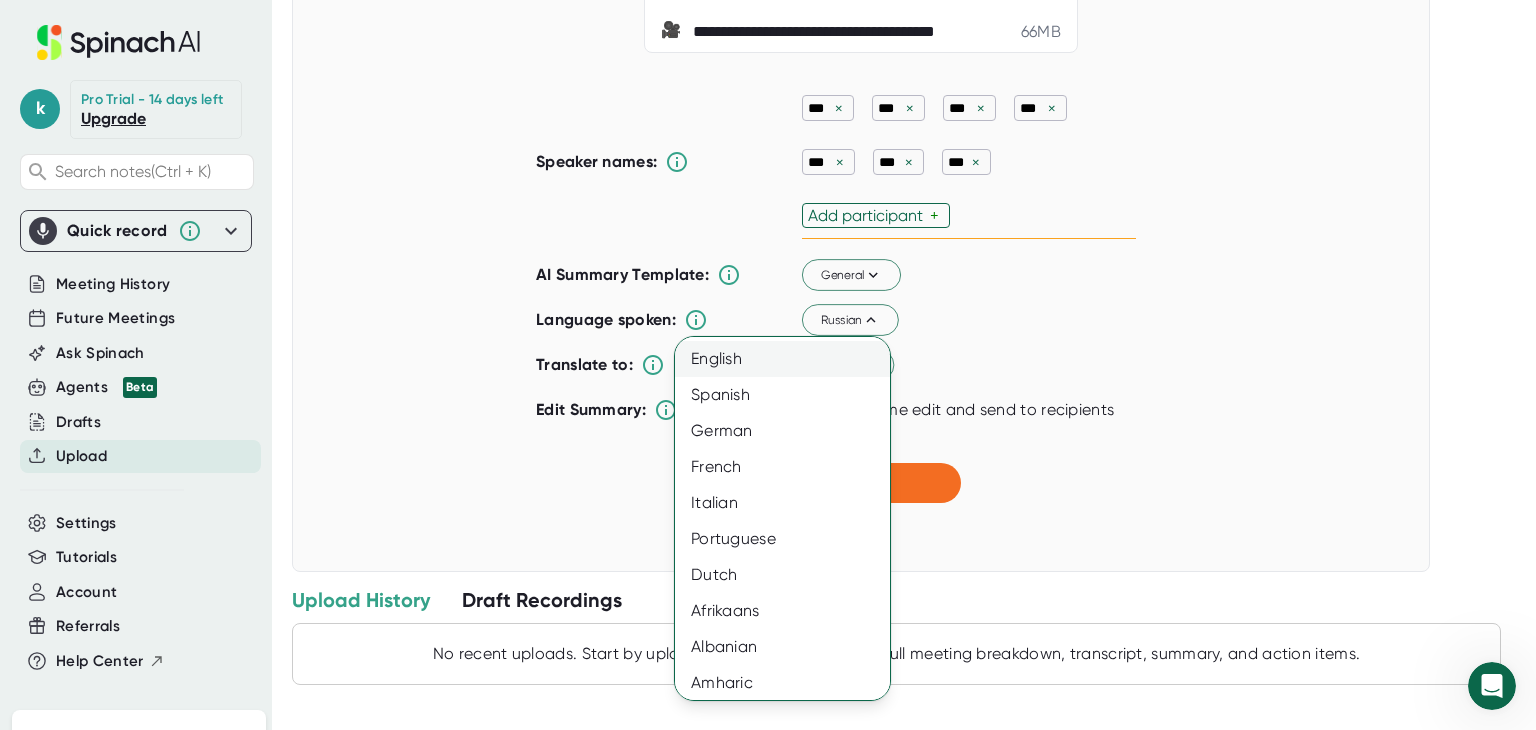 click on "English" at bounding box center [790, 359] 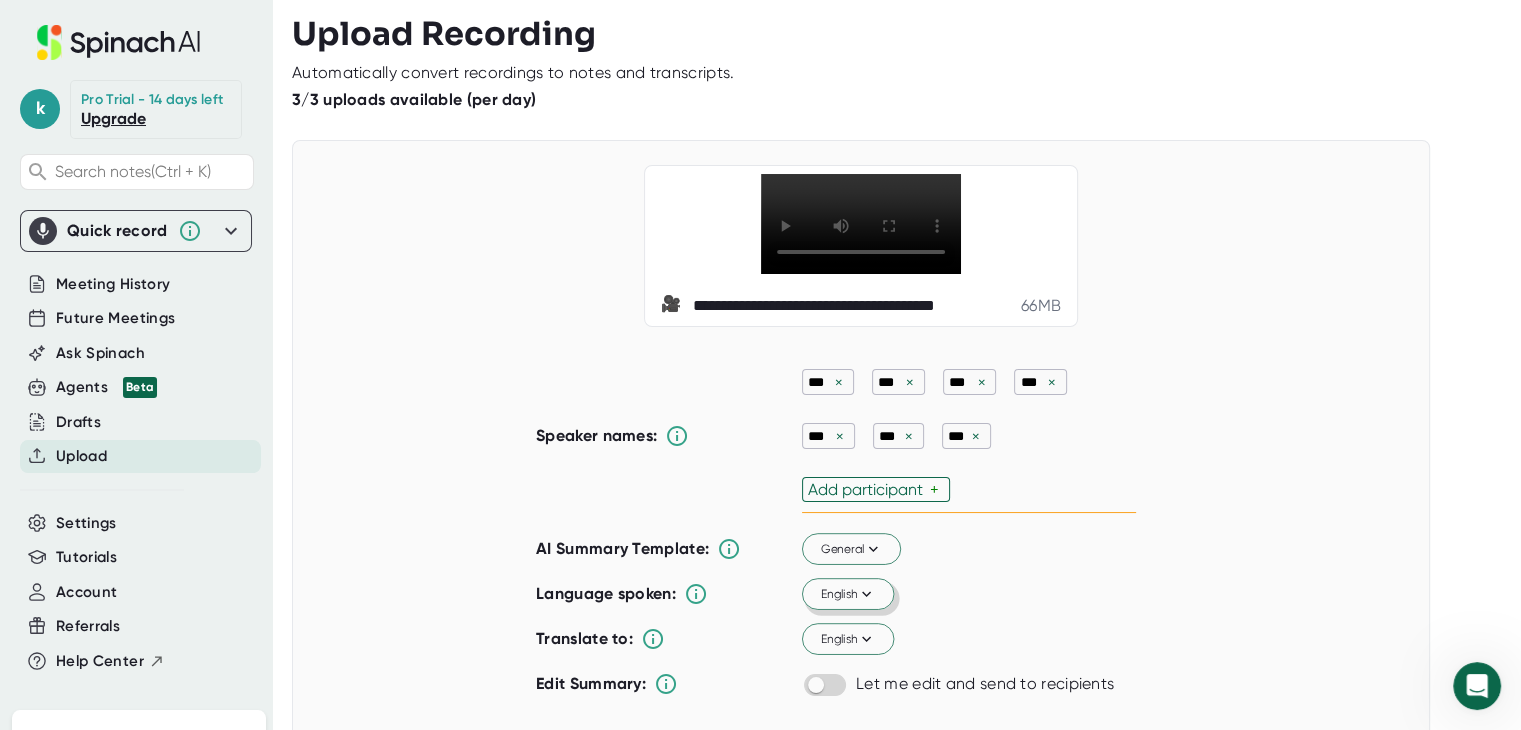 scroll, scrollTop: 274, scrollLeft: 0, axis: vertical 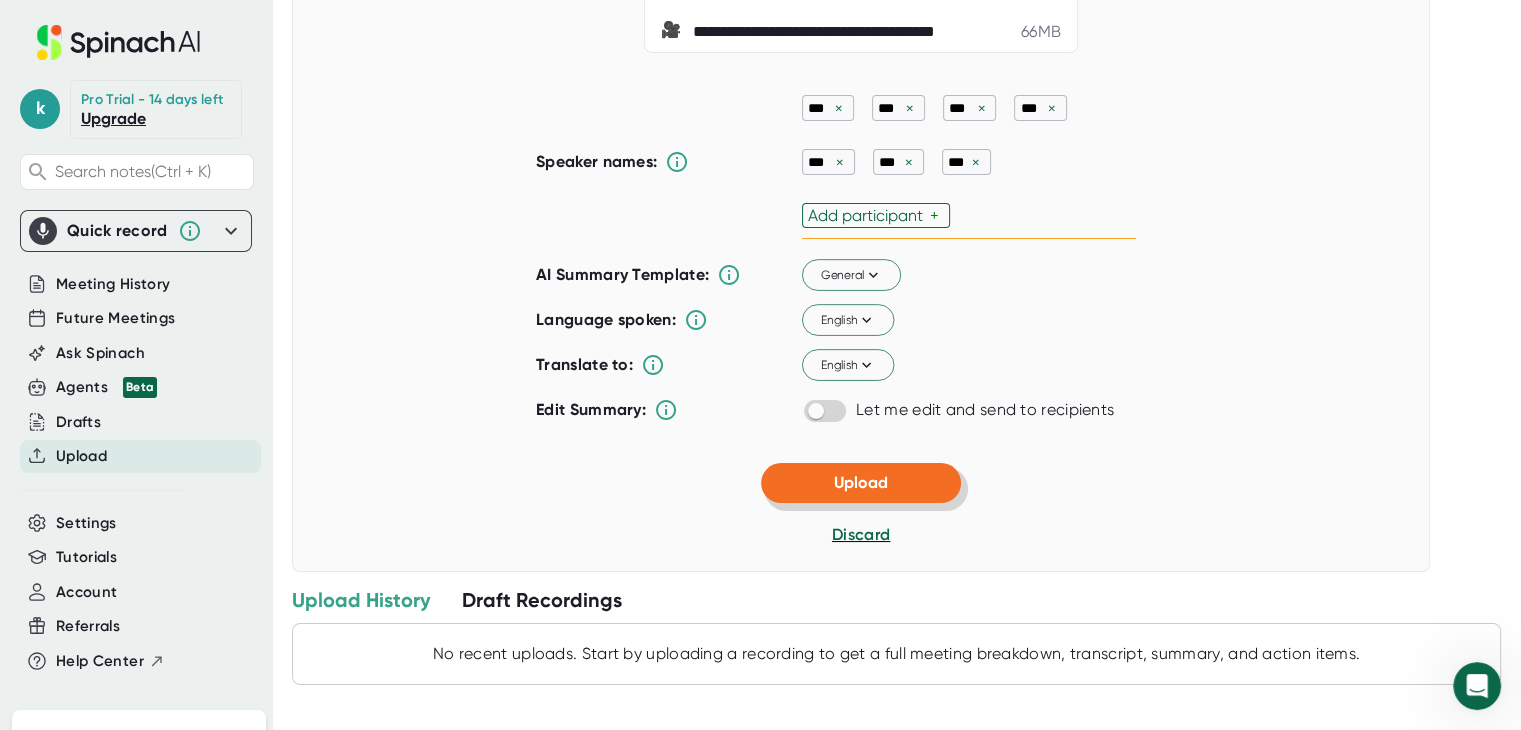 click on "Upload" at bounding box center [861, 483] 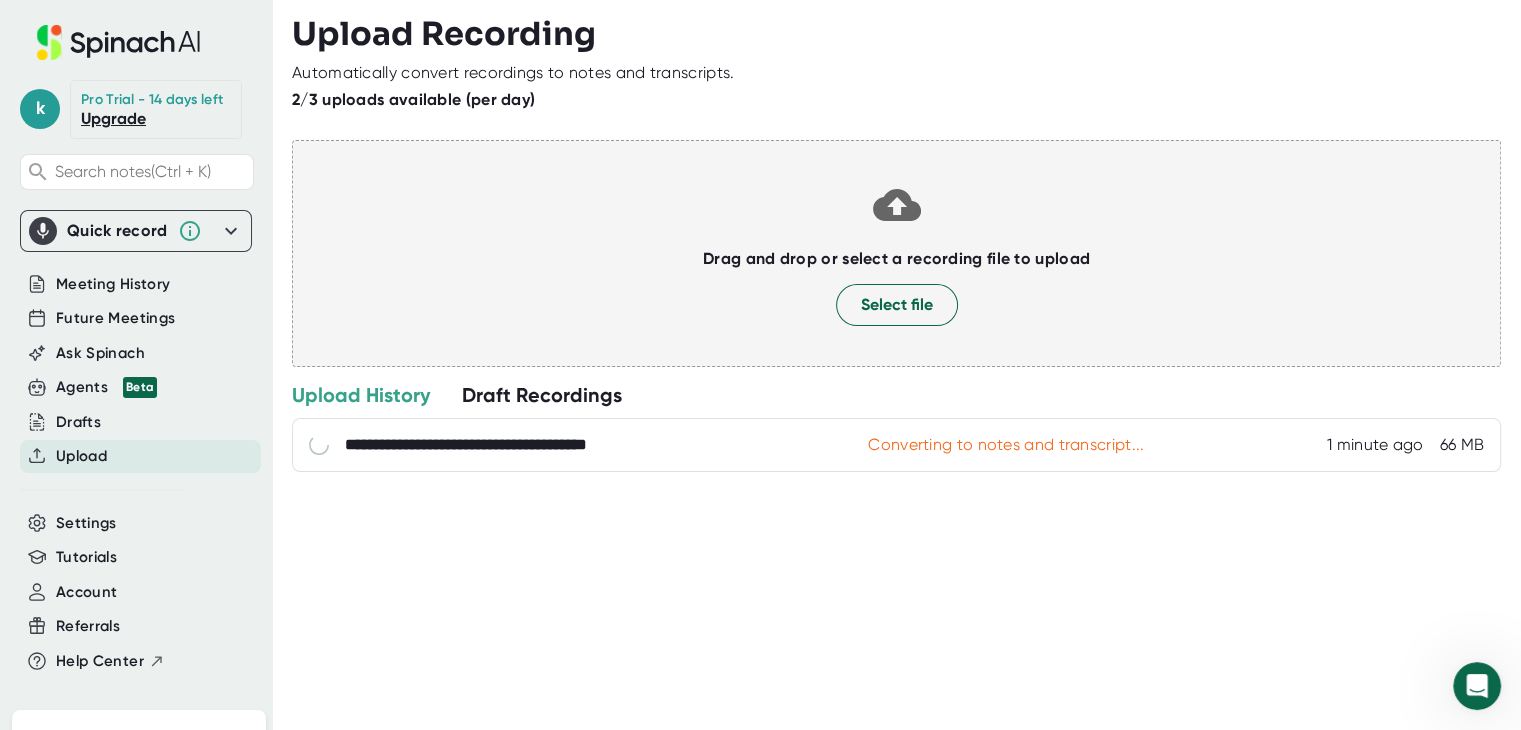 scroll, scrollTop: 0, scrollLeft: 0, axis: both 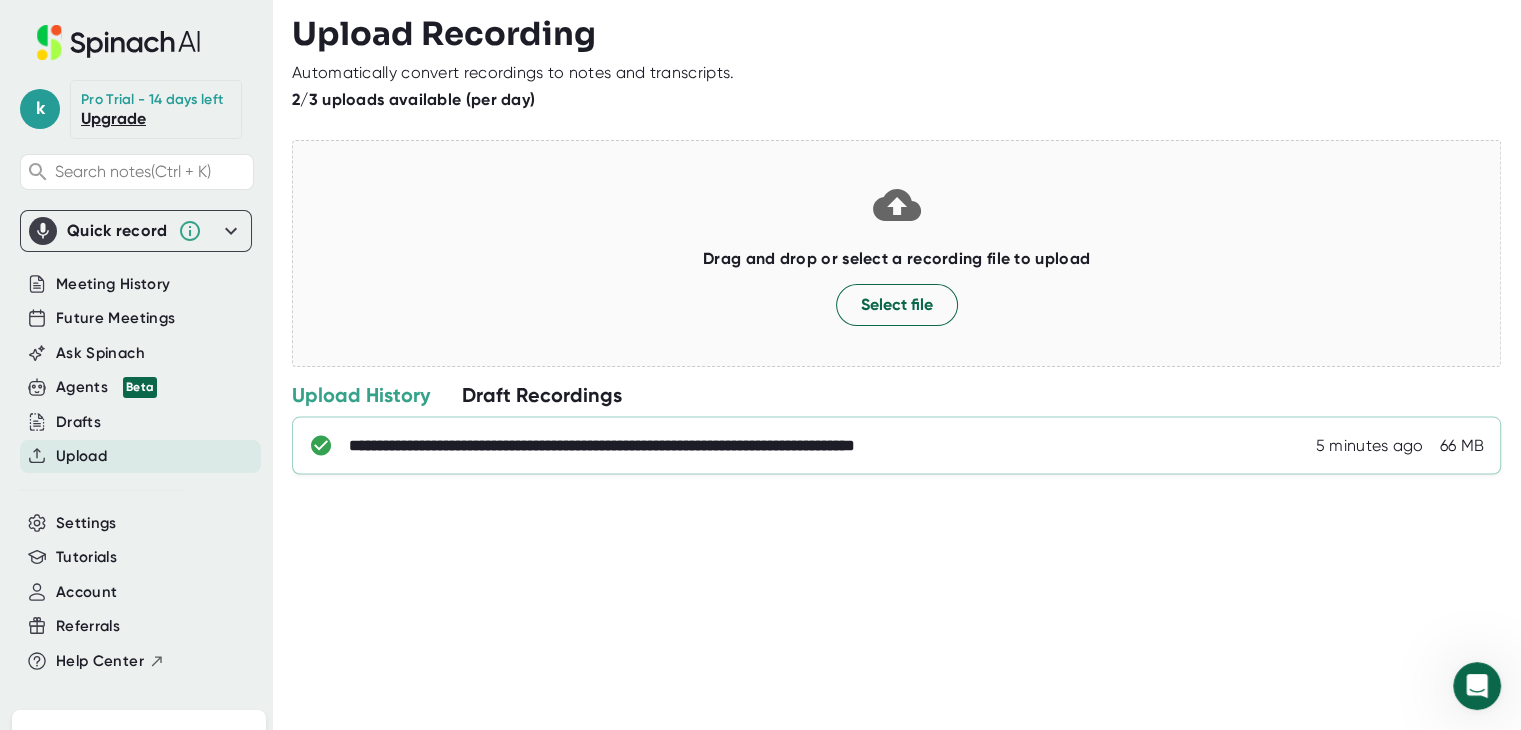 click on "**********" at bounding box center [896, 446] 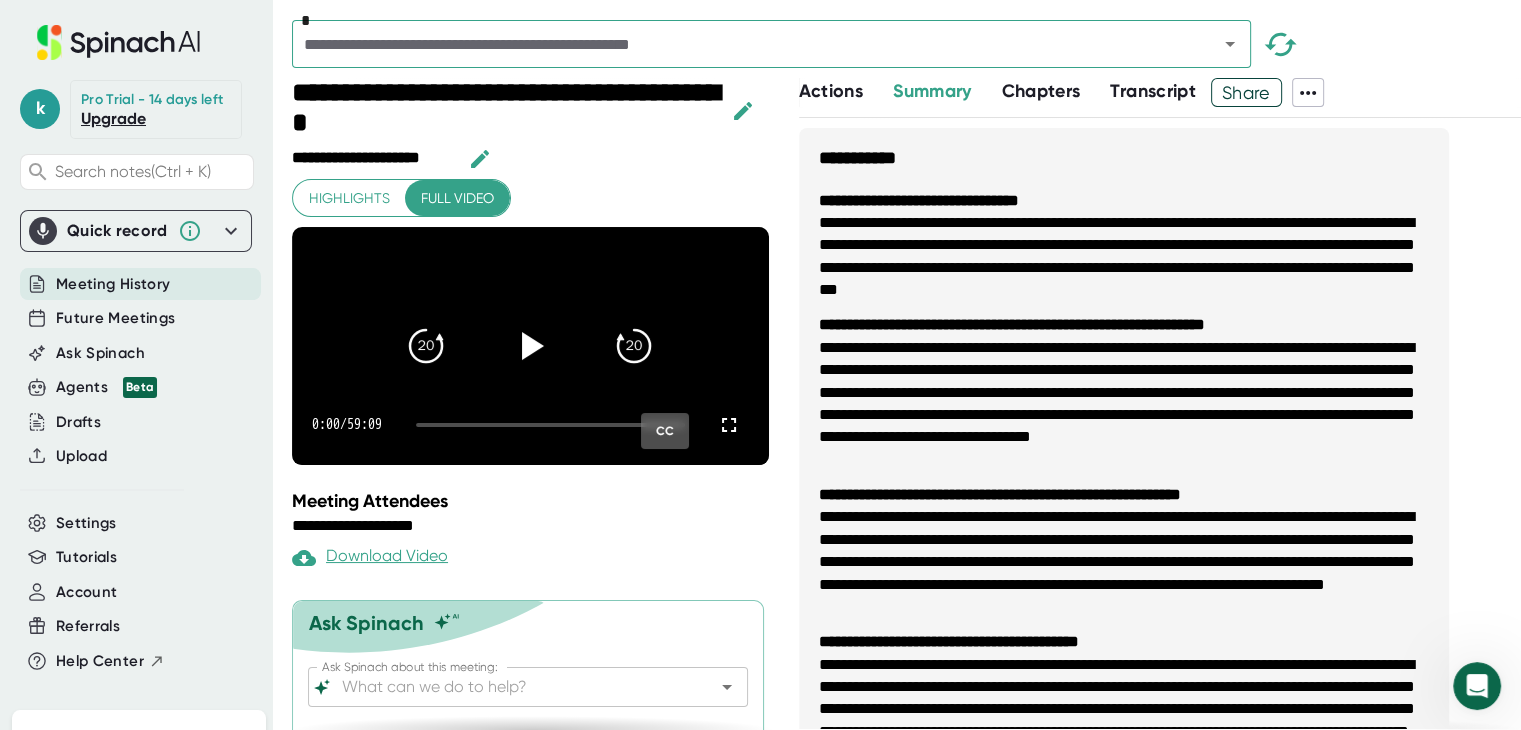click on "Chapters" at bounding box center [1041, 91] 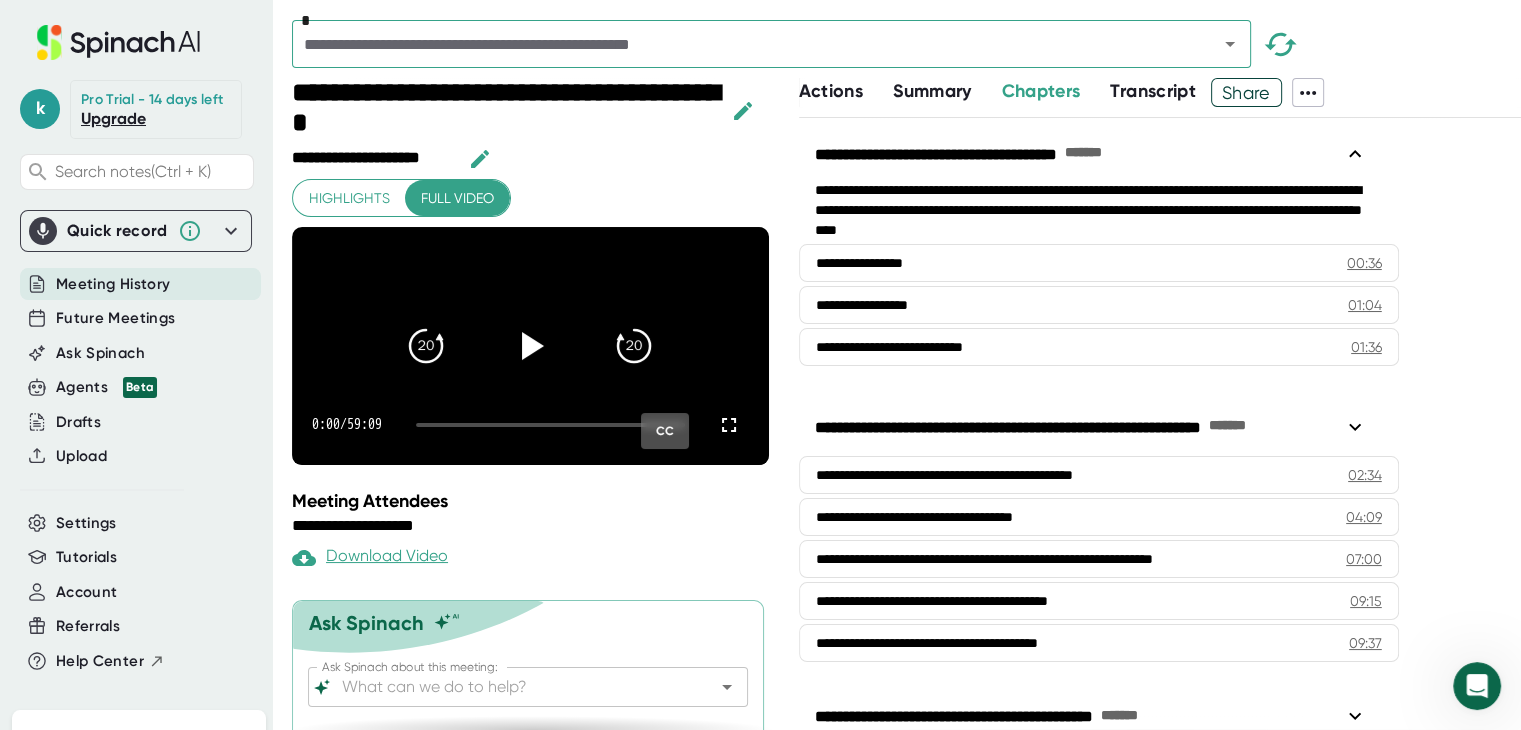 click on "Transcript" at bounding box center (1153, 91) 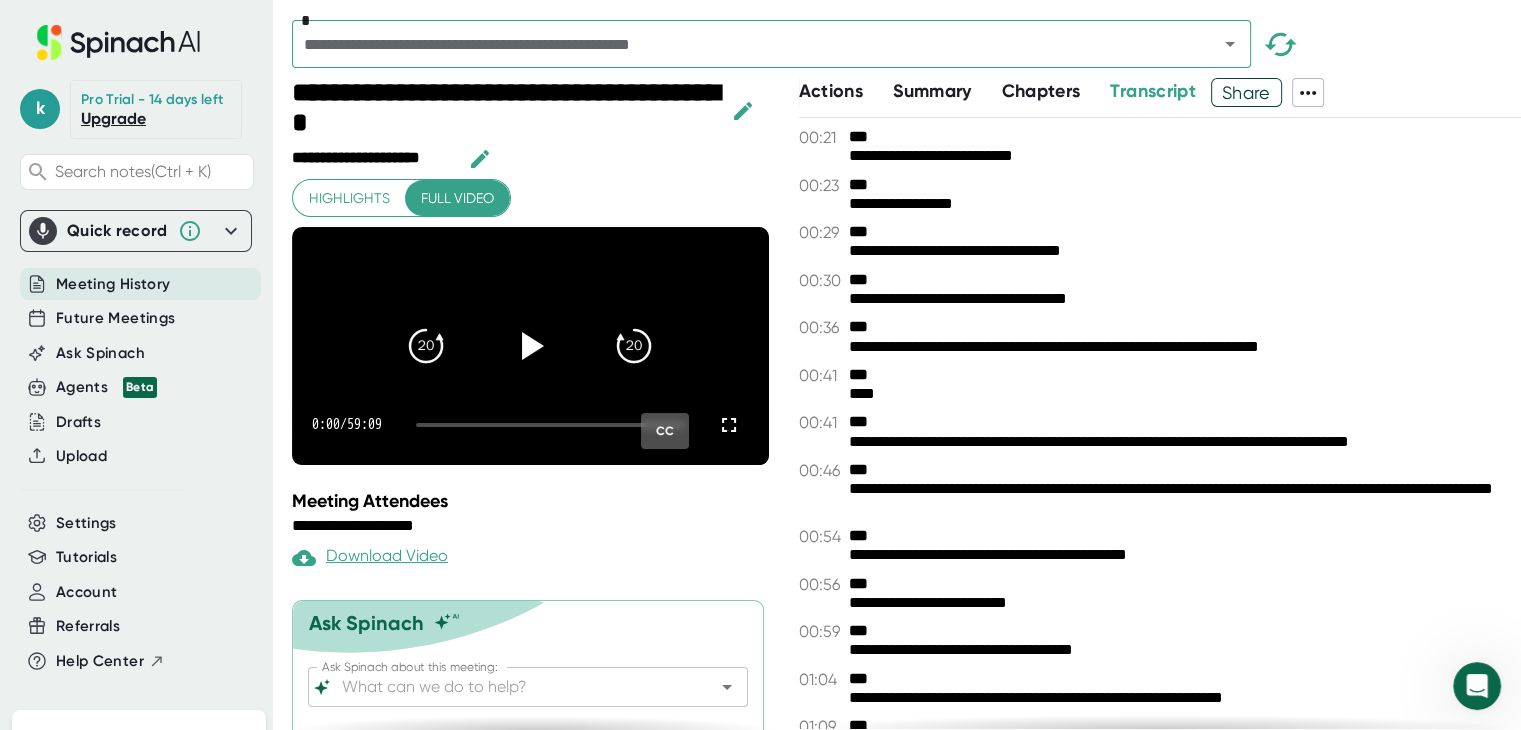 scroll, scrollTop: 0, scrollLeft: 0, axis: both 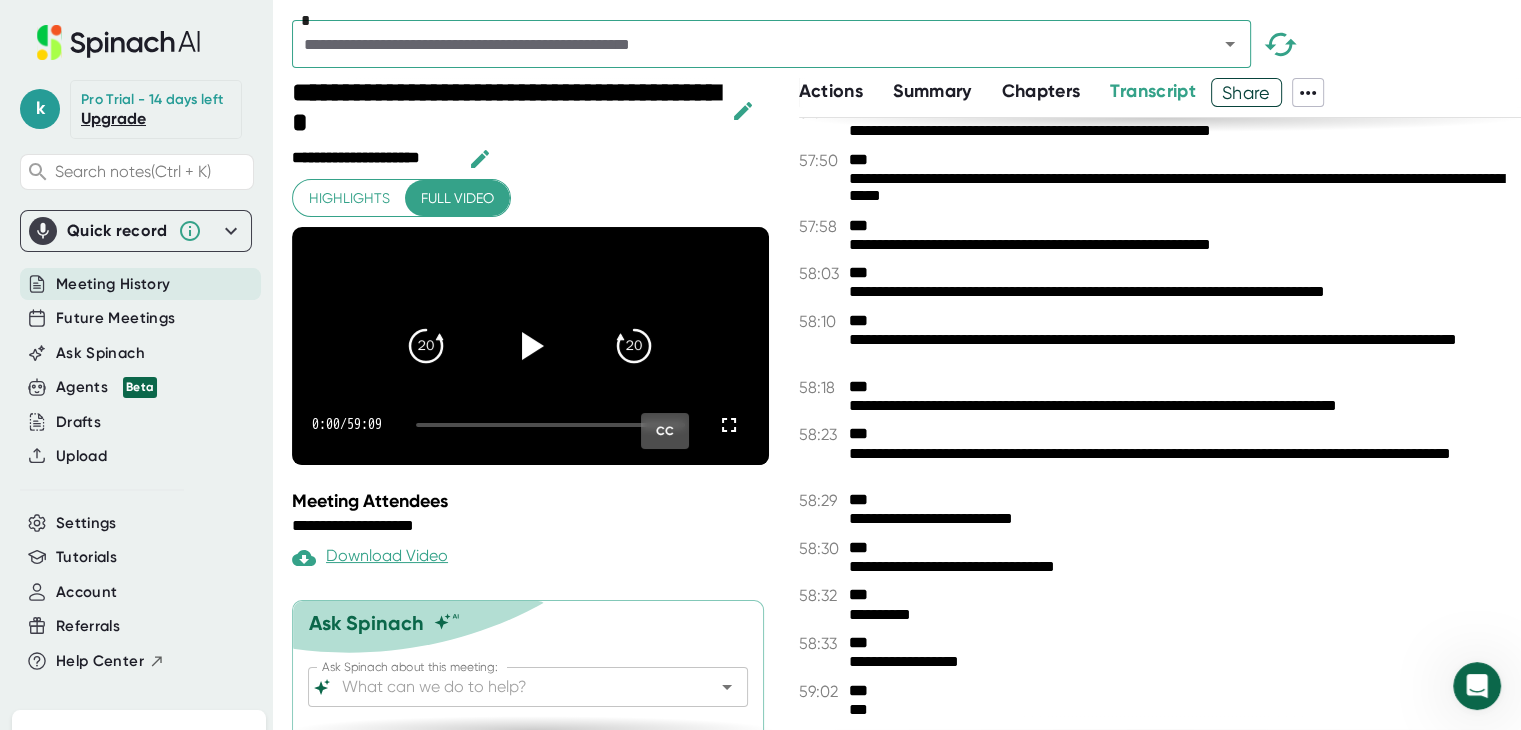 type 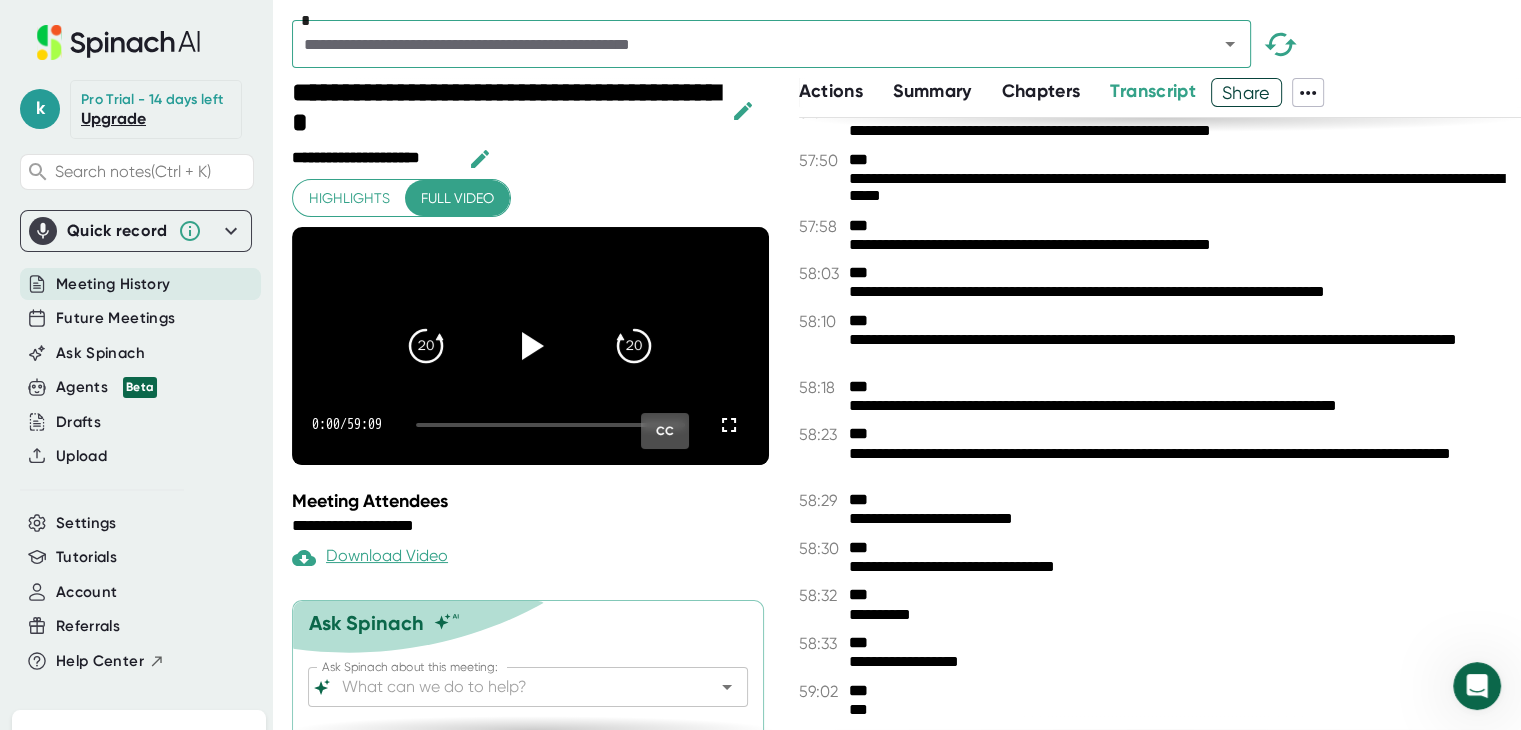 type 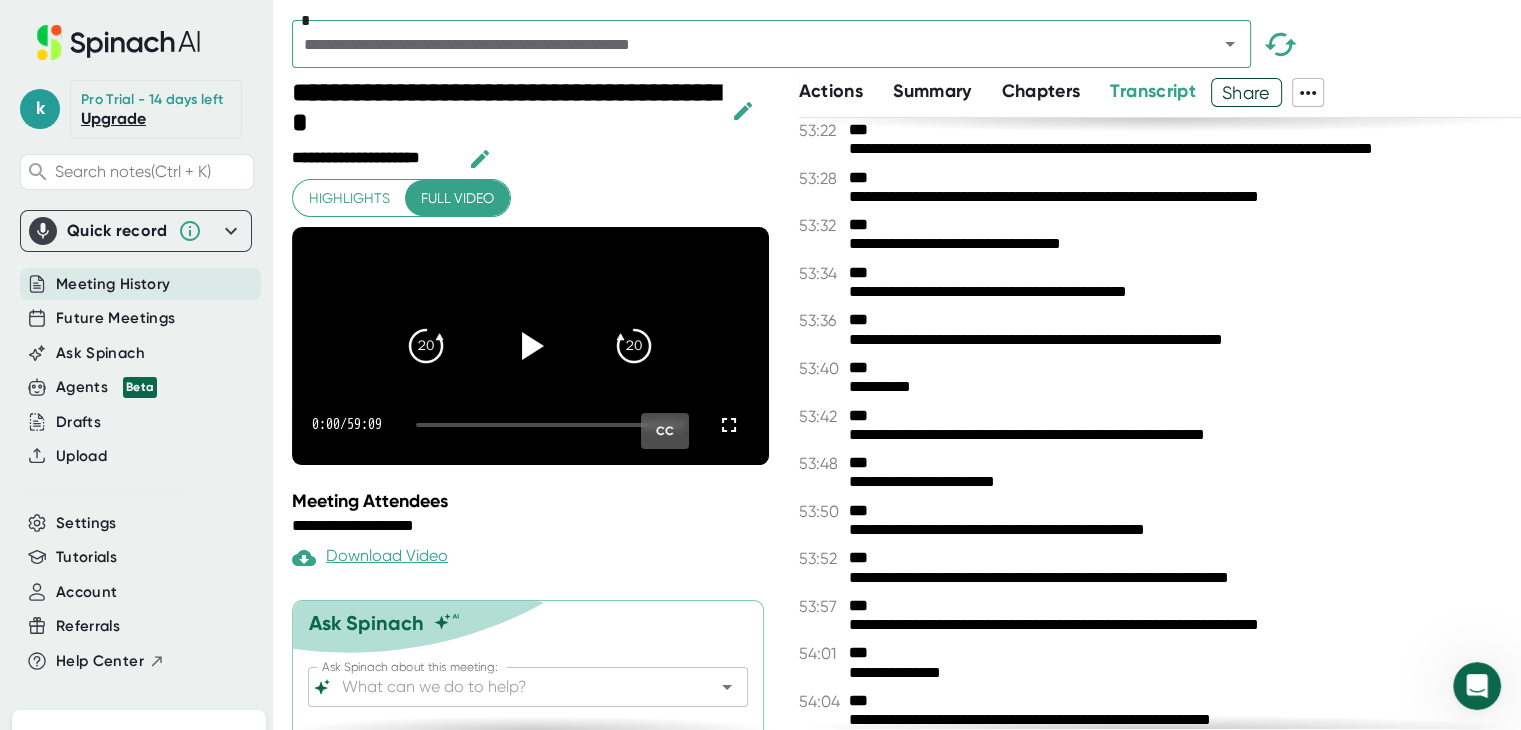 scroll, scrollTop: 32912, scrollLeft: 0, axis: vertical 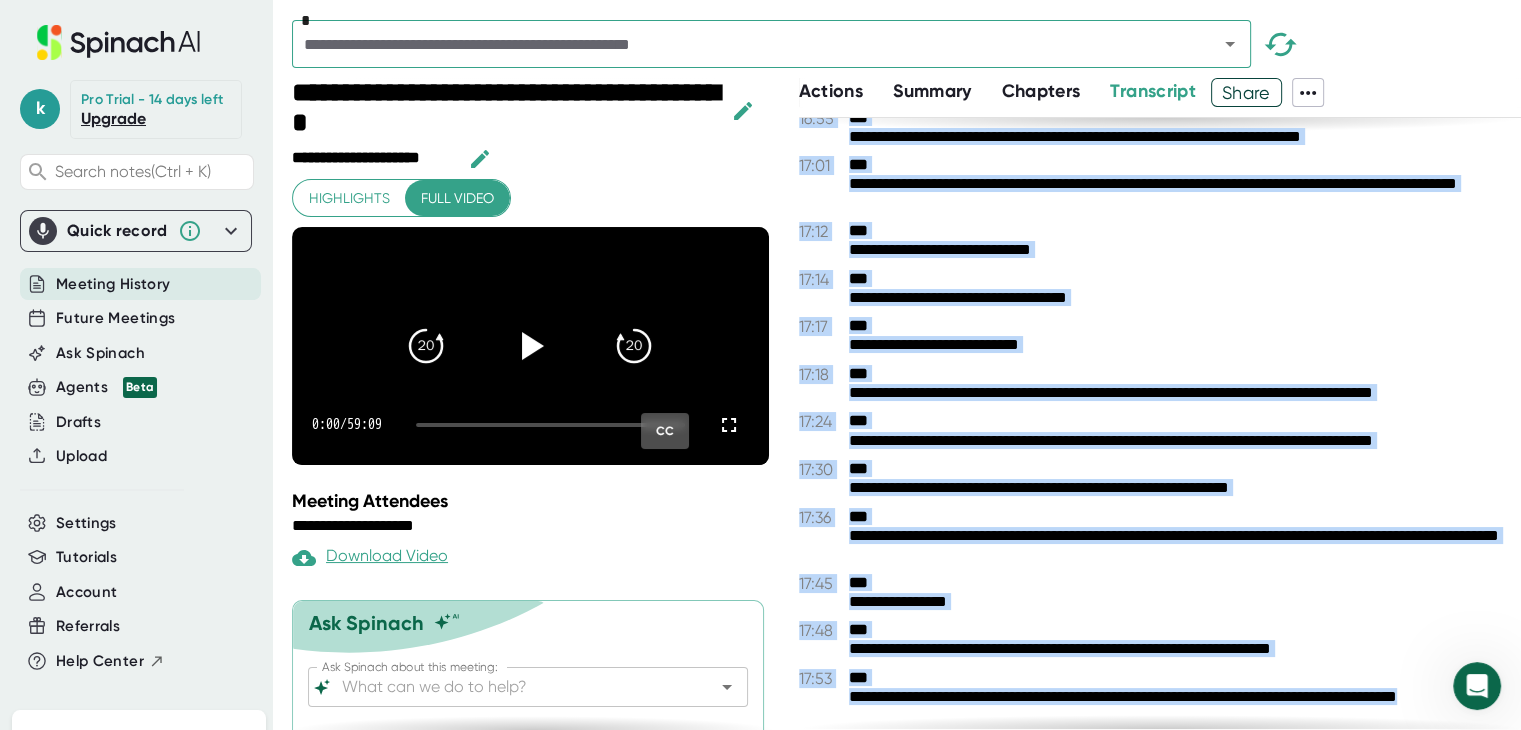 drag, startPoint x: 849, startPoint y: 135, endPoint x: 1319, endPoint y: 776, distance: 794.8465 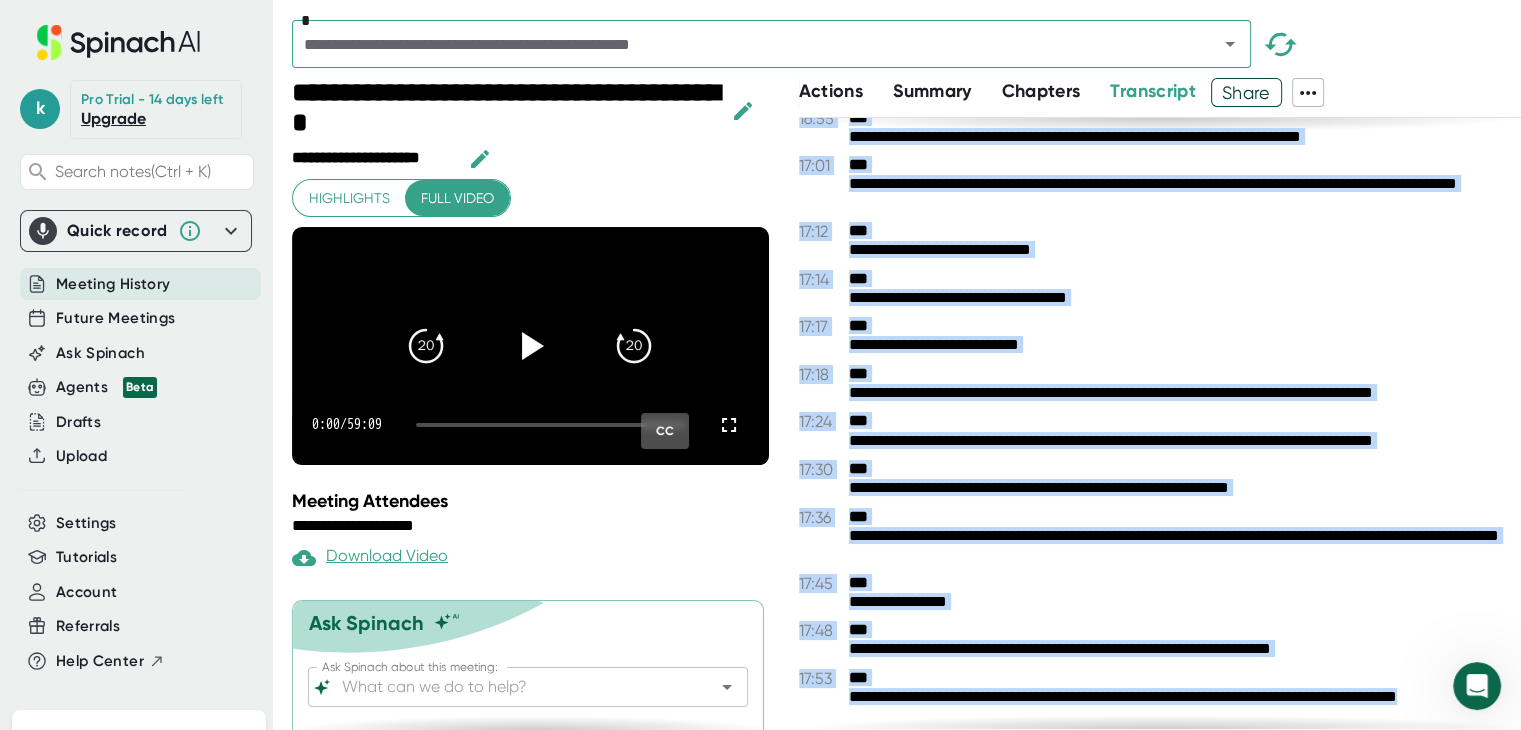 click on "**********" at bounding box center (760, 365) 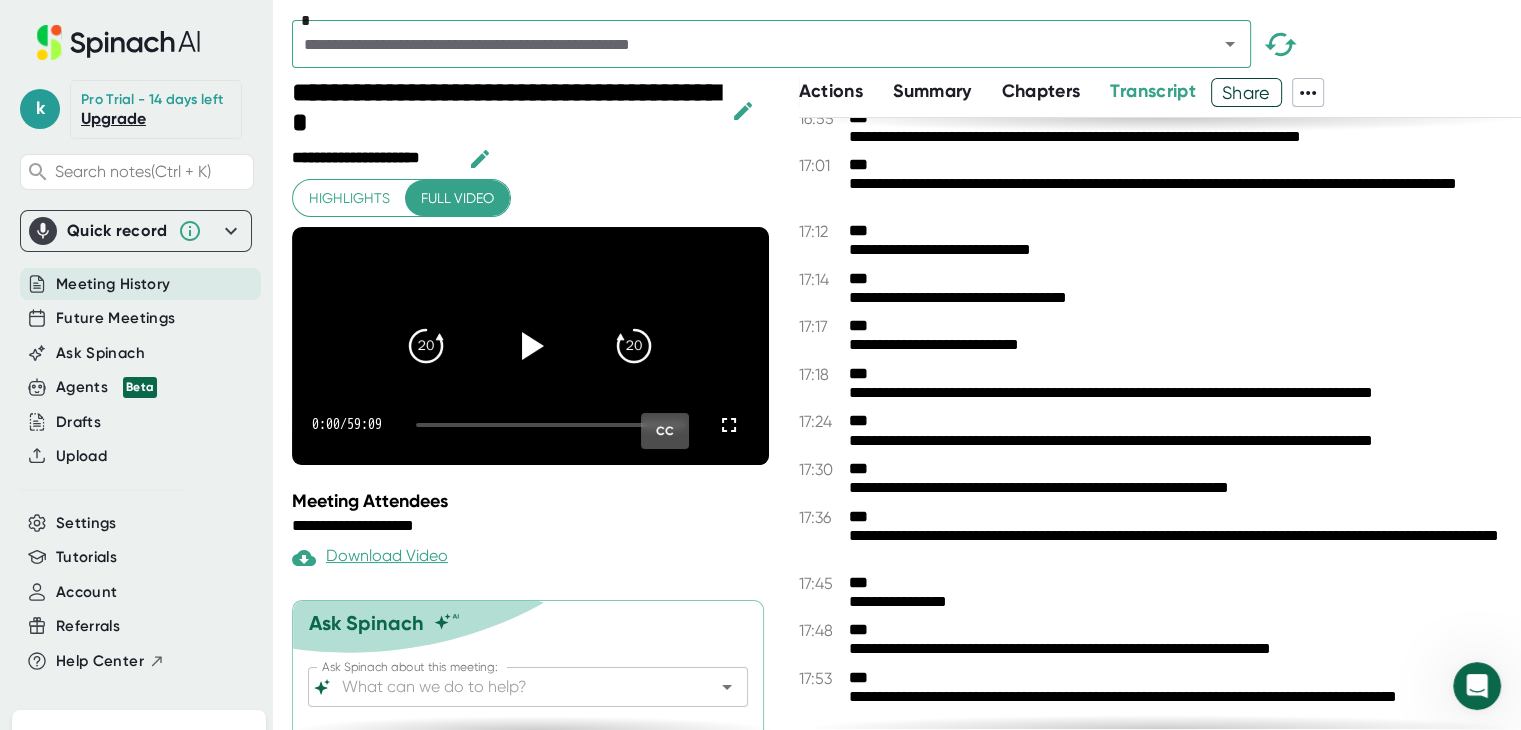 click 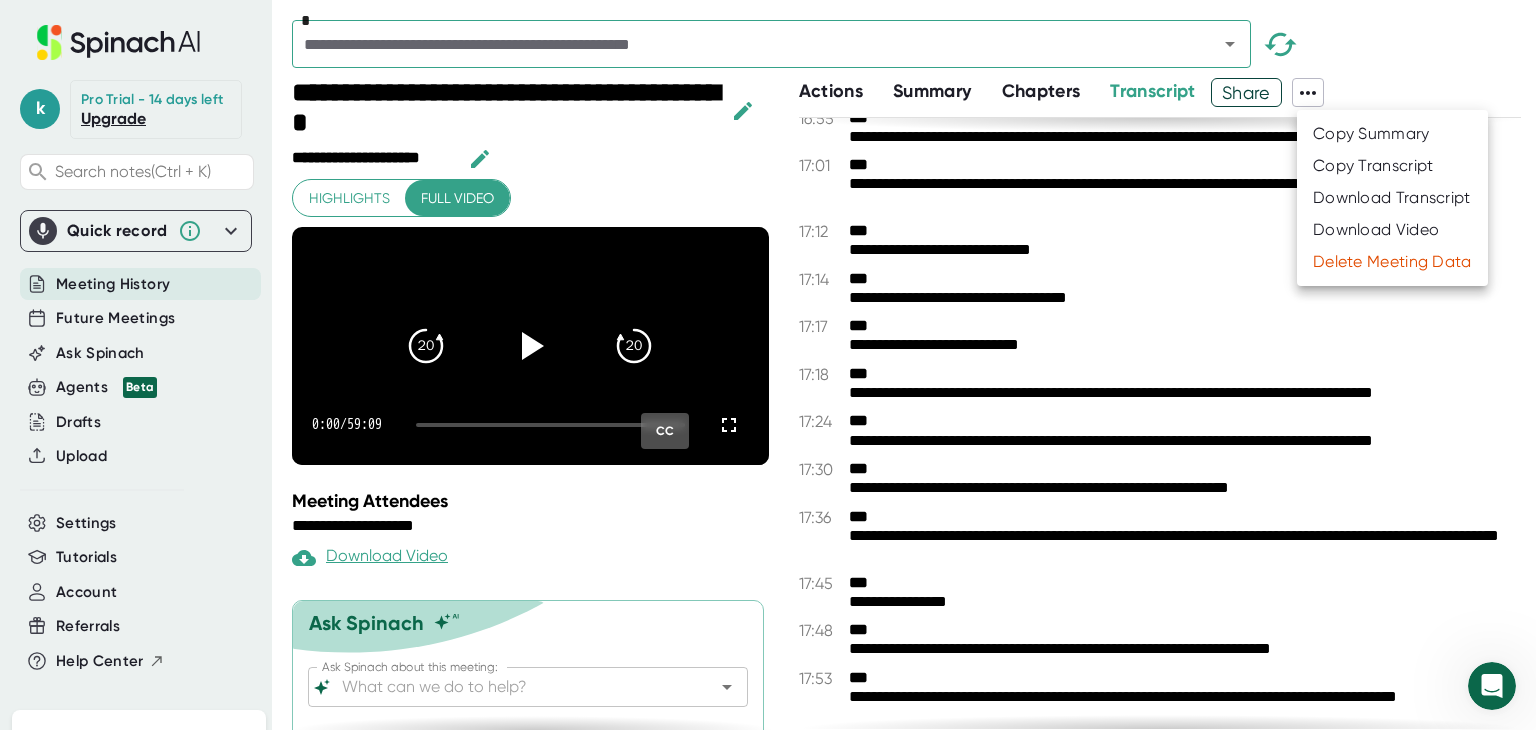 click on "Copy Transcript" at bounding box center [1373, 166] 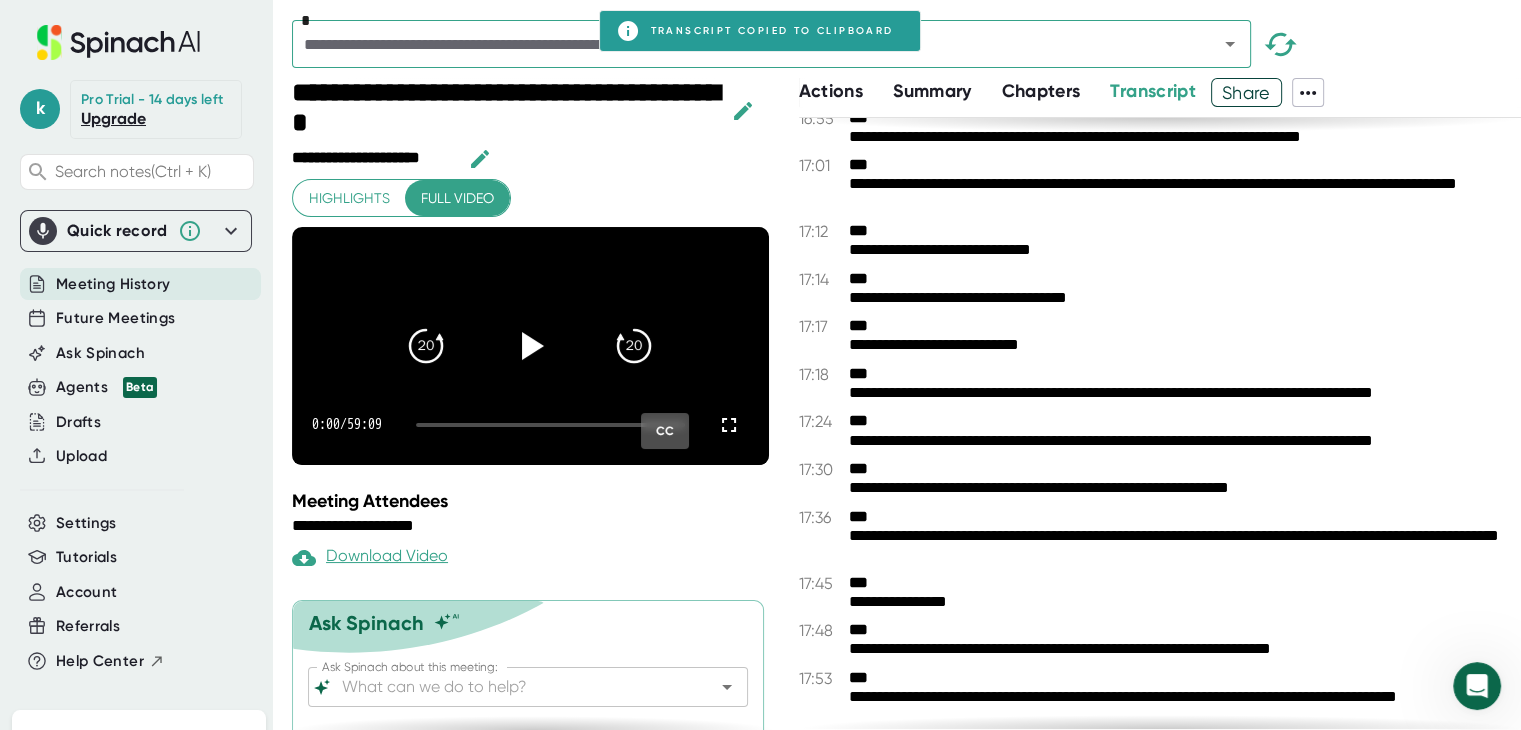 type 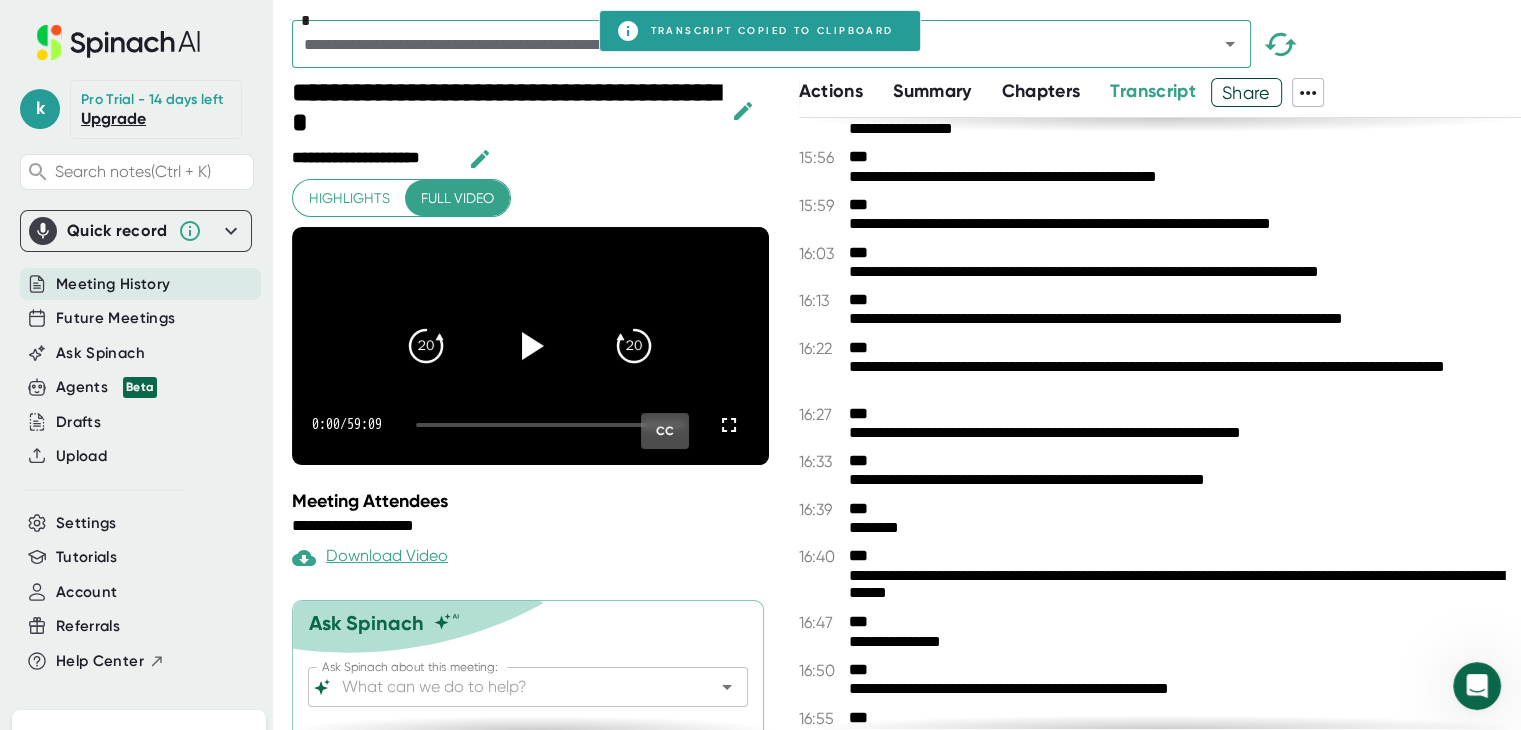 scroll, scrollTop: 32571, scrollLeft: 0, axis: vertical 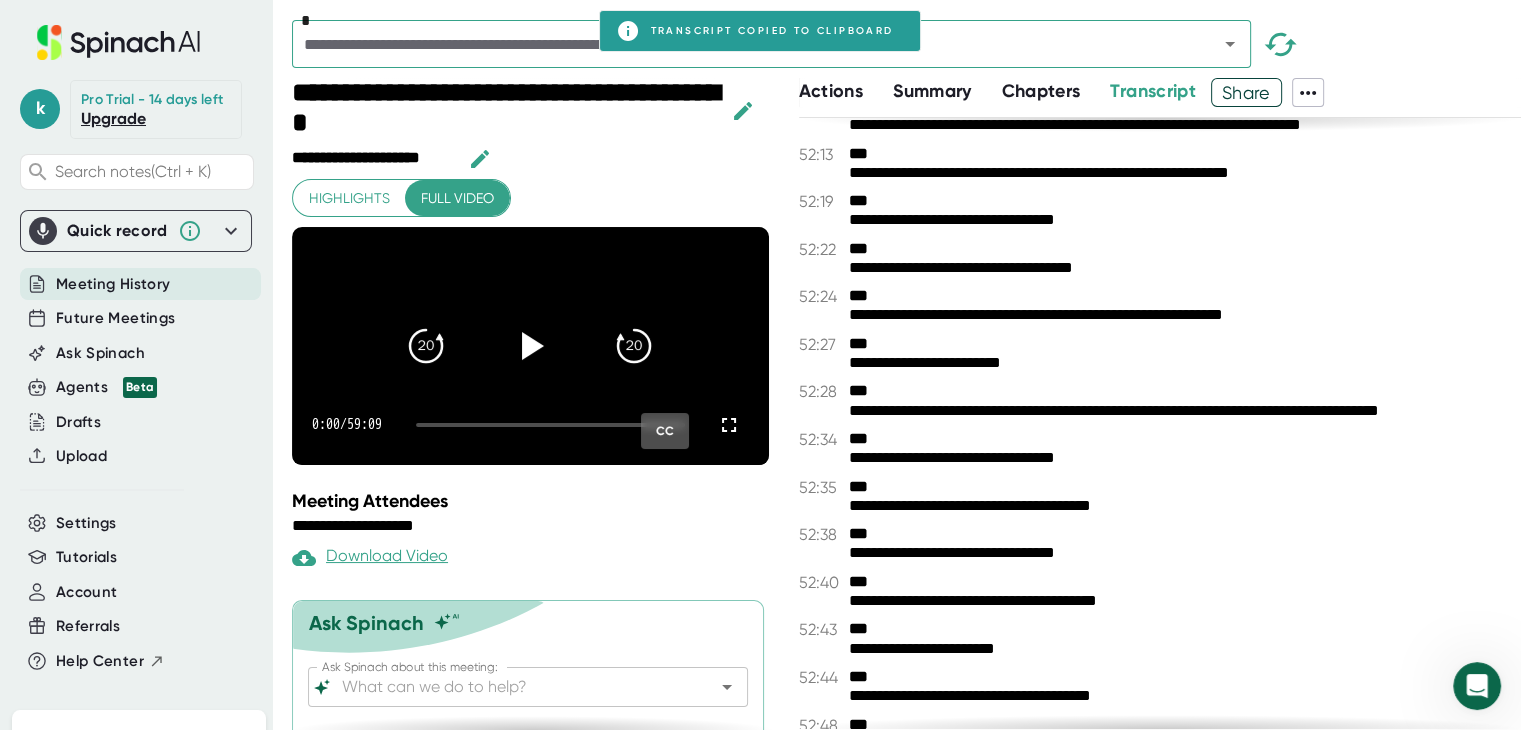 click on "***" at bounding box center (924, 391) 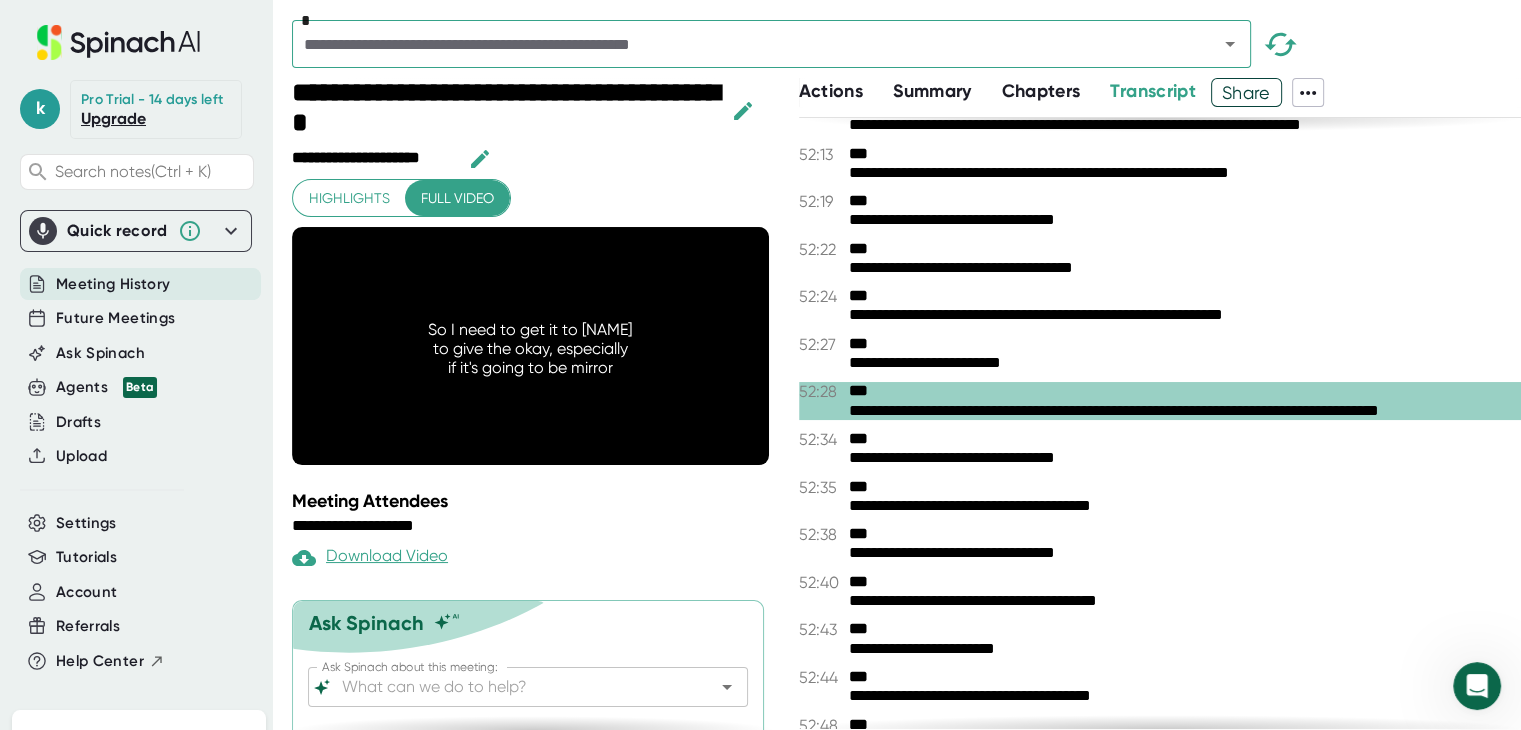 click on "**********" at bounding box center (1160, 423) 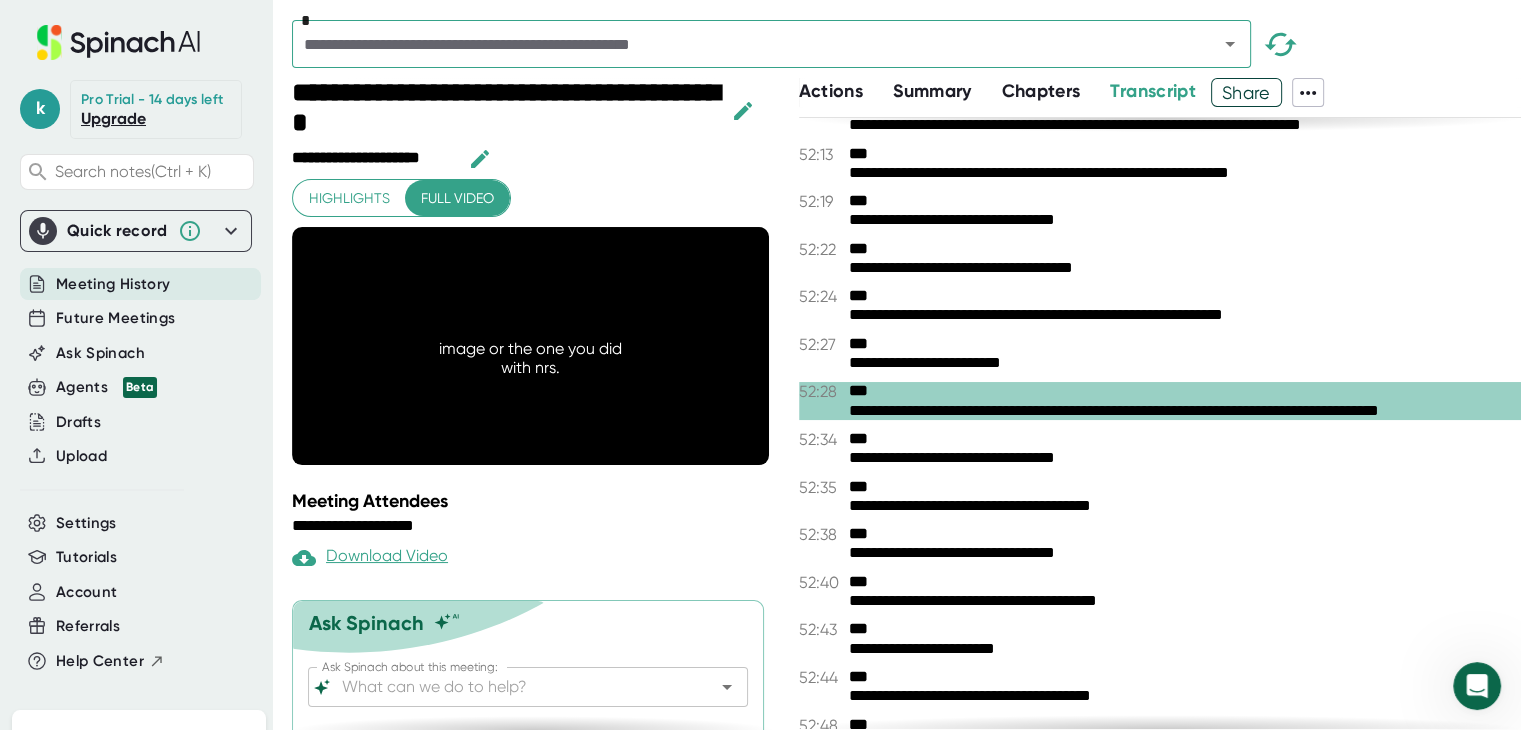 click on "***" at bounding box center (924, 201) 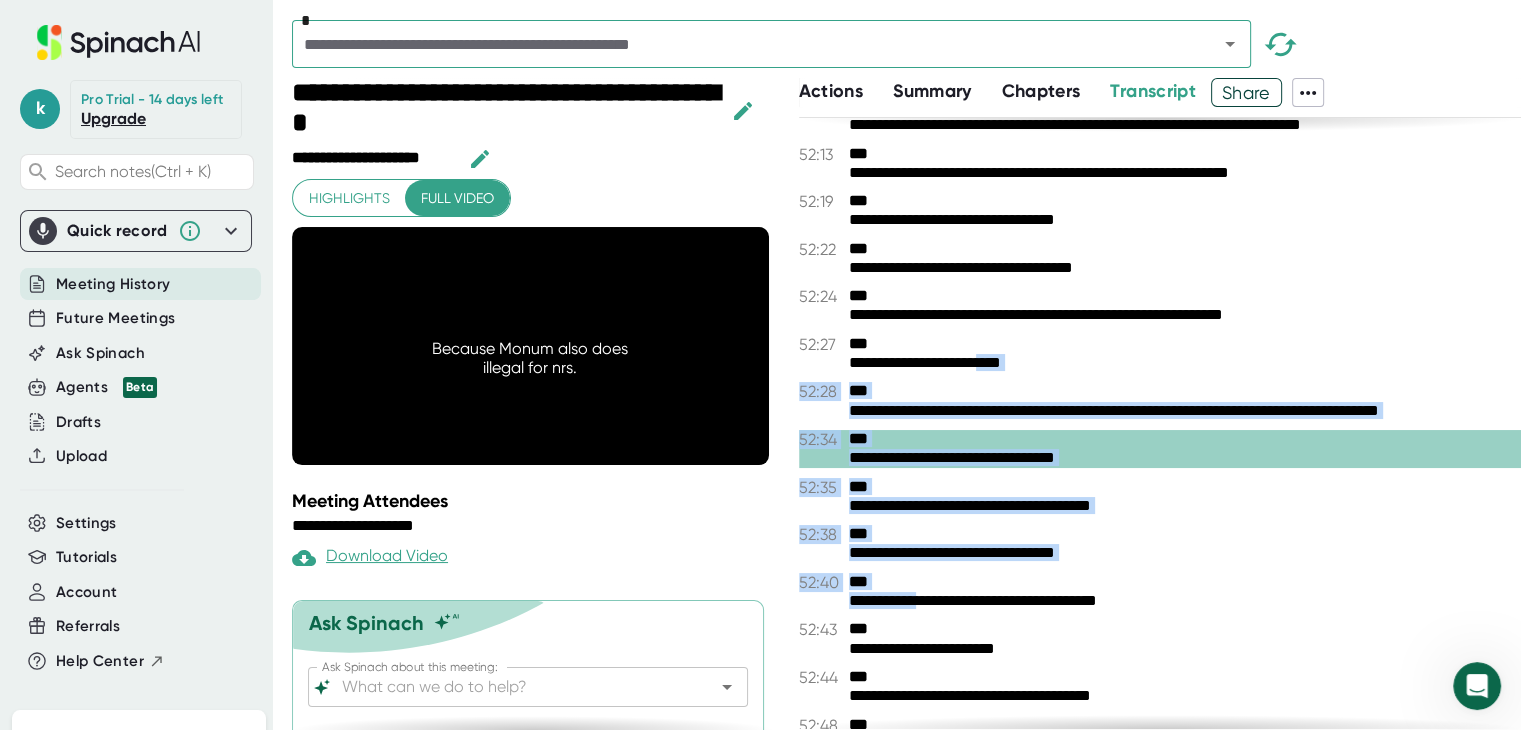 click on "**********" at bounding box center [1160, 423] 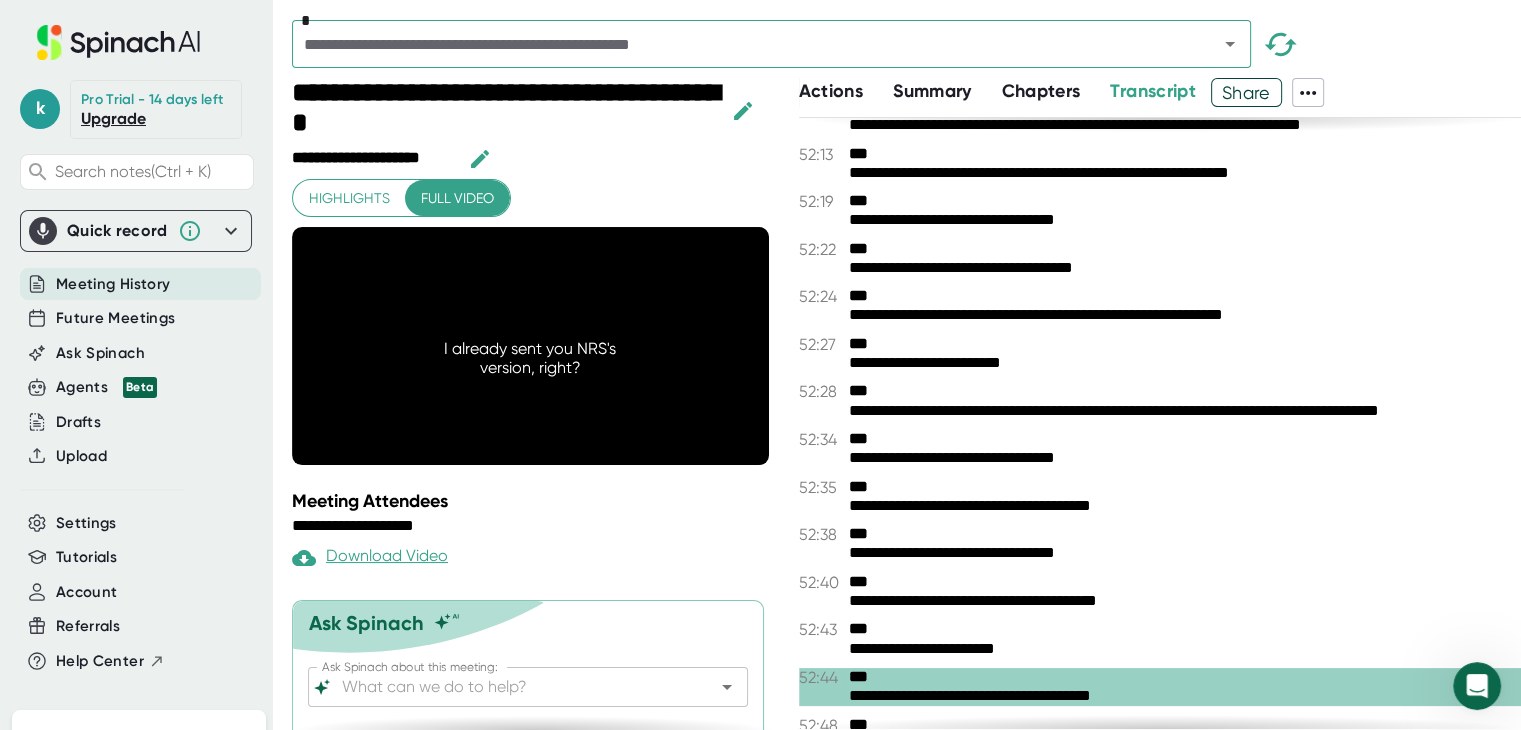 click on "***" at bounding box center (924, 344) 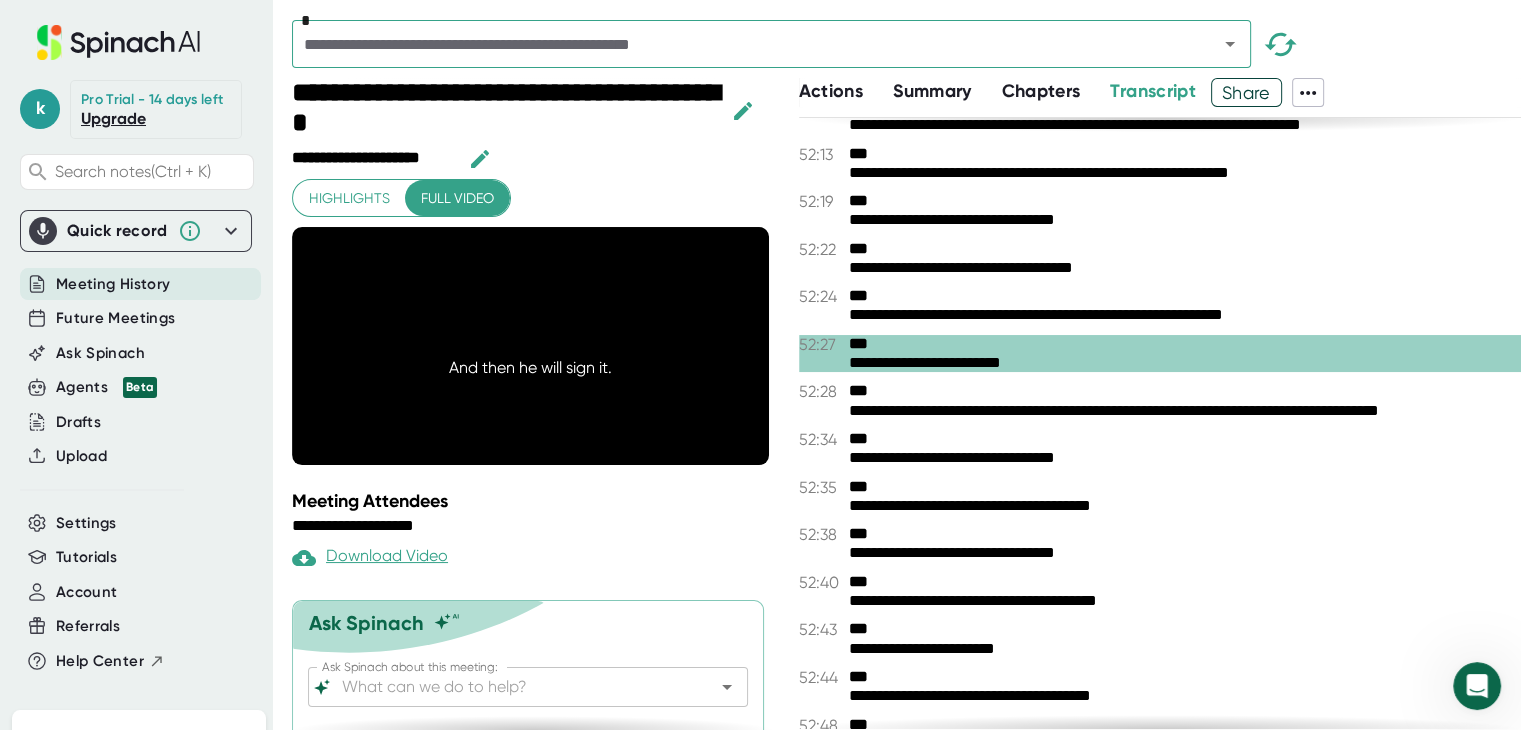 click on "**********" at bounding box center (1160, 423) 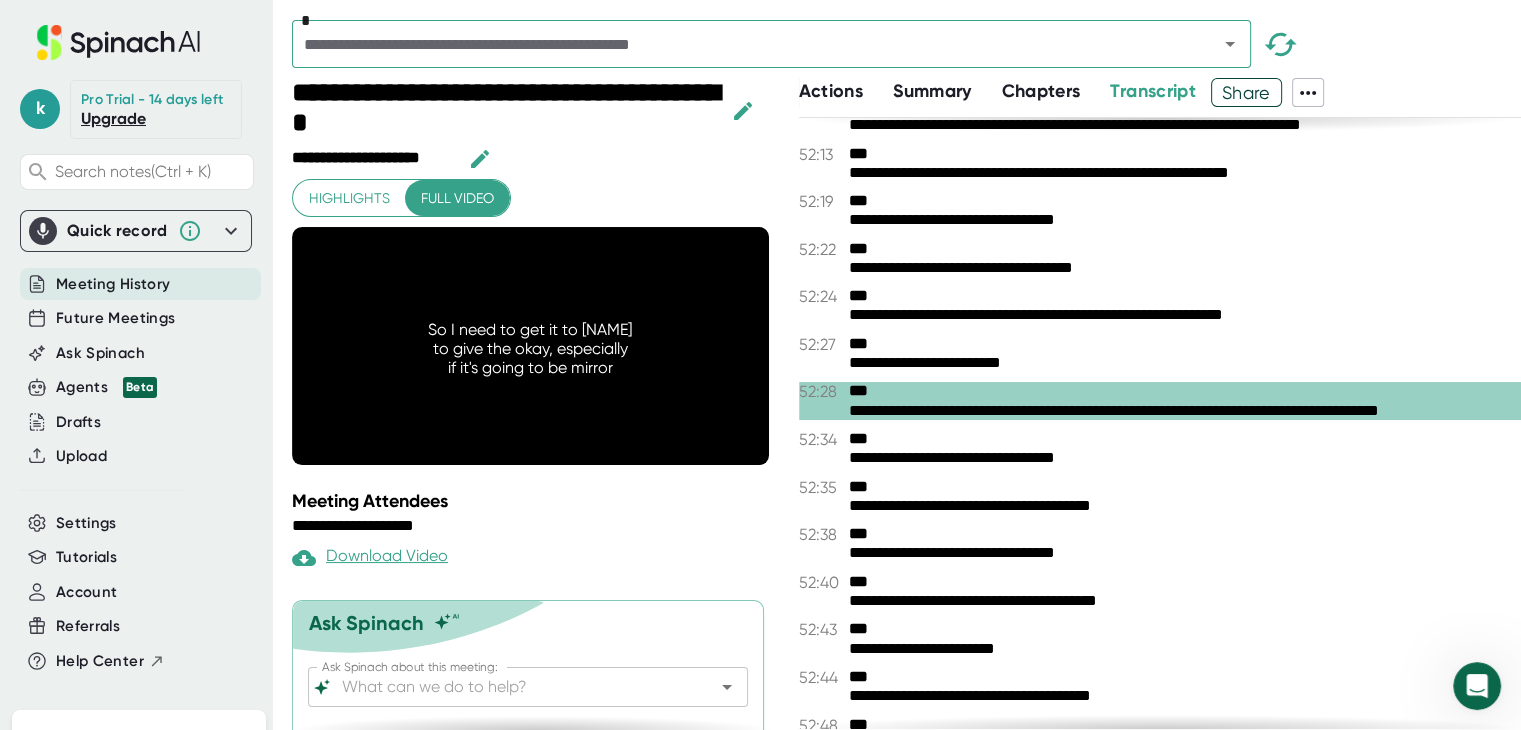 click on "52:19 ***" at bounding box center (1160, 201) 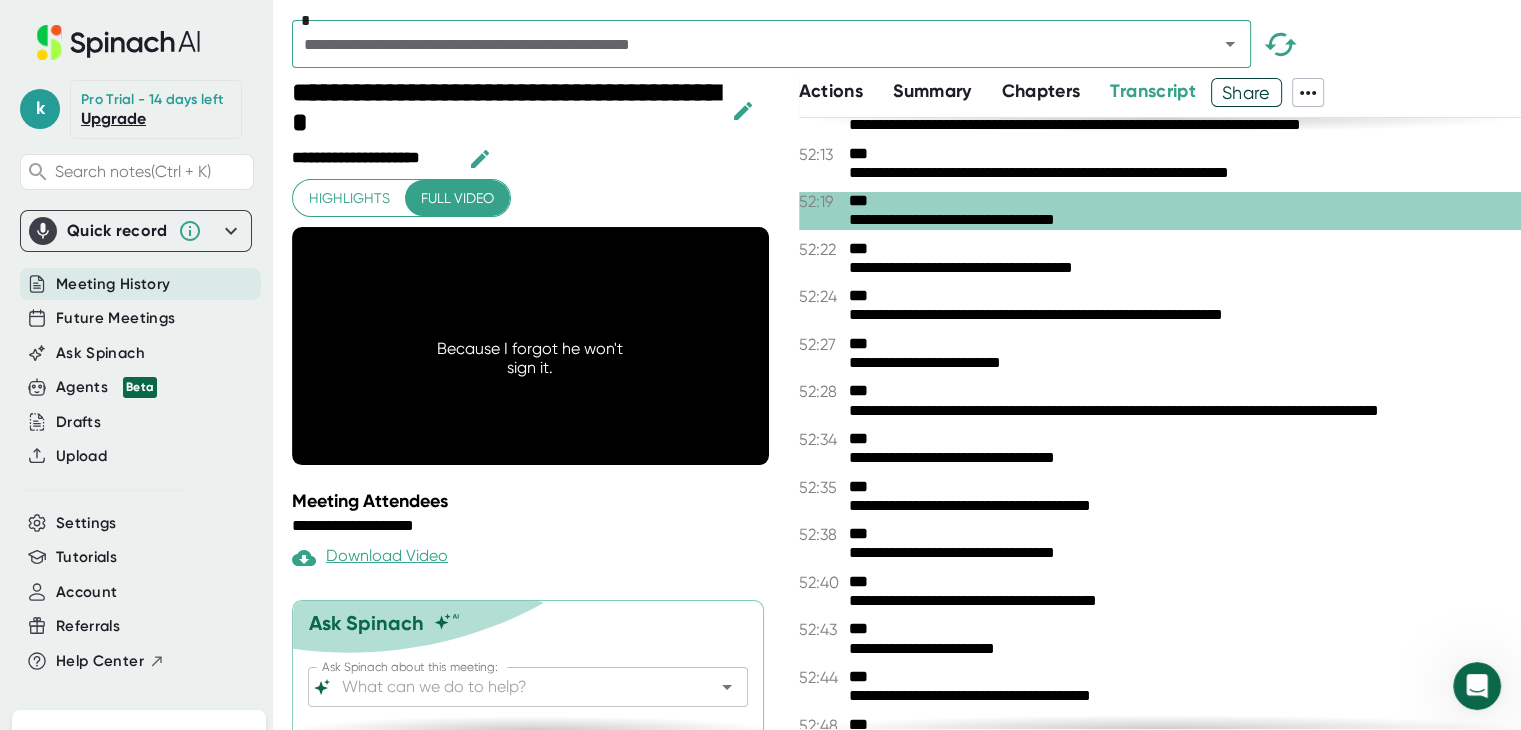 click on "***" at bounding box center [924, 487] 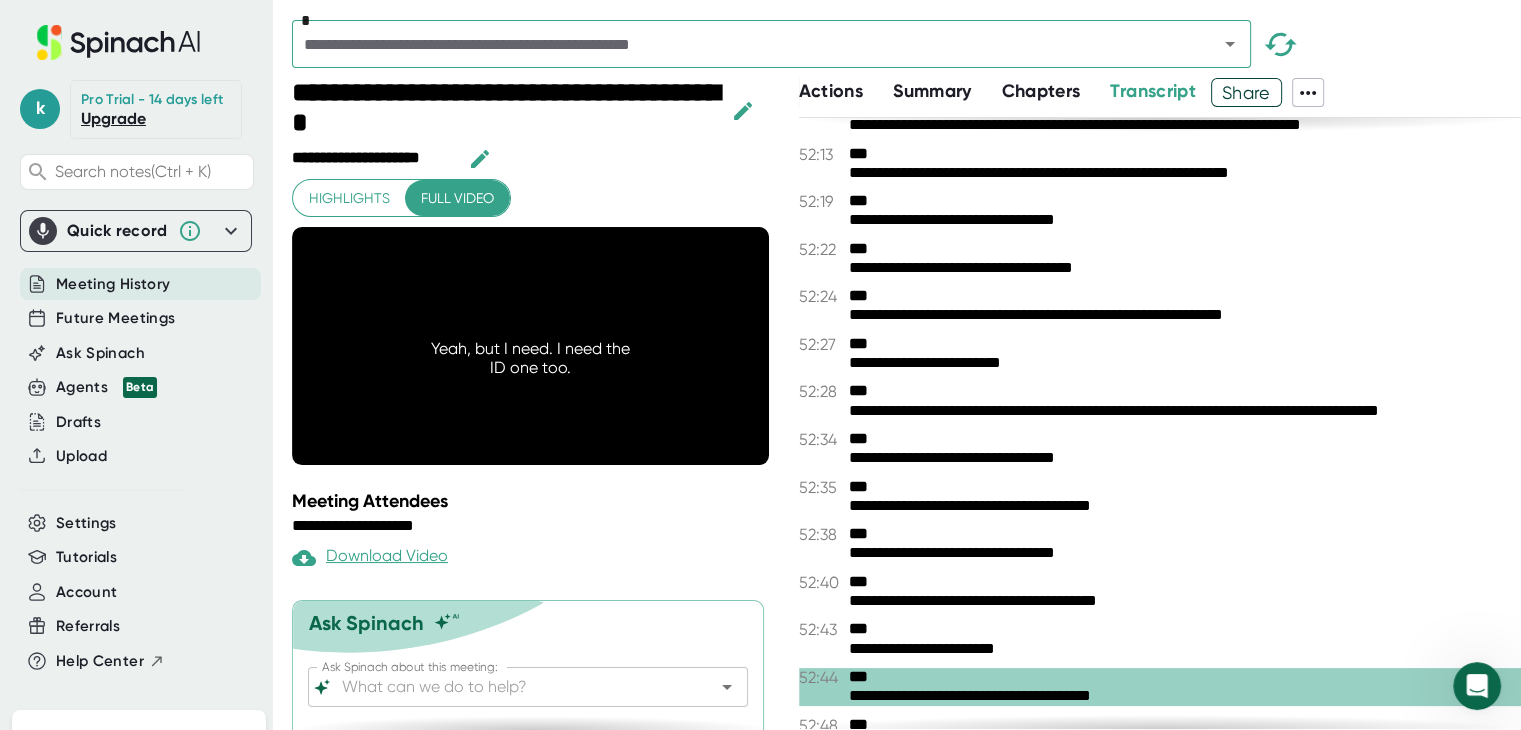click on "**********" at bounding box center [1177, 315] 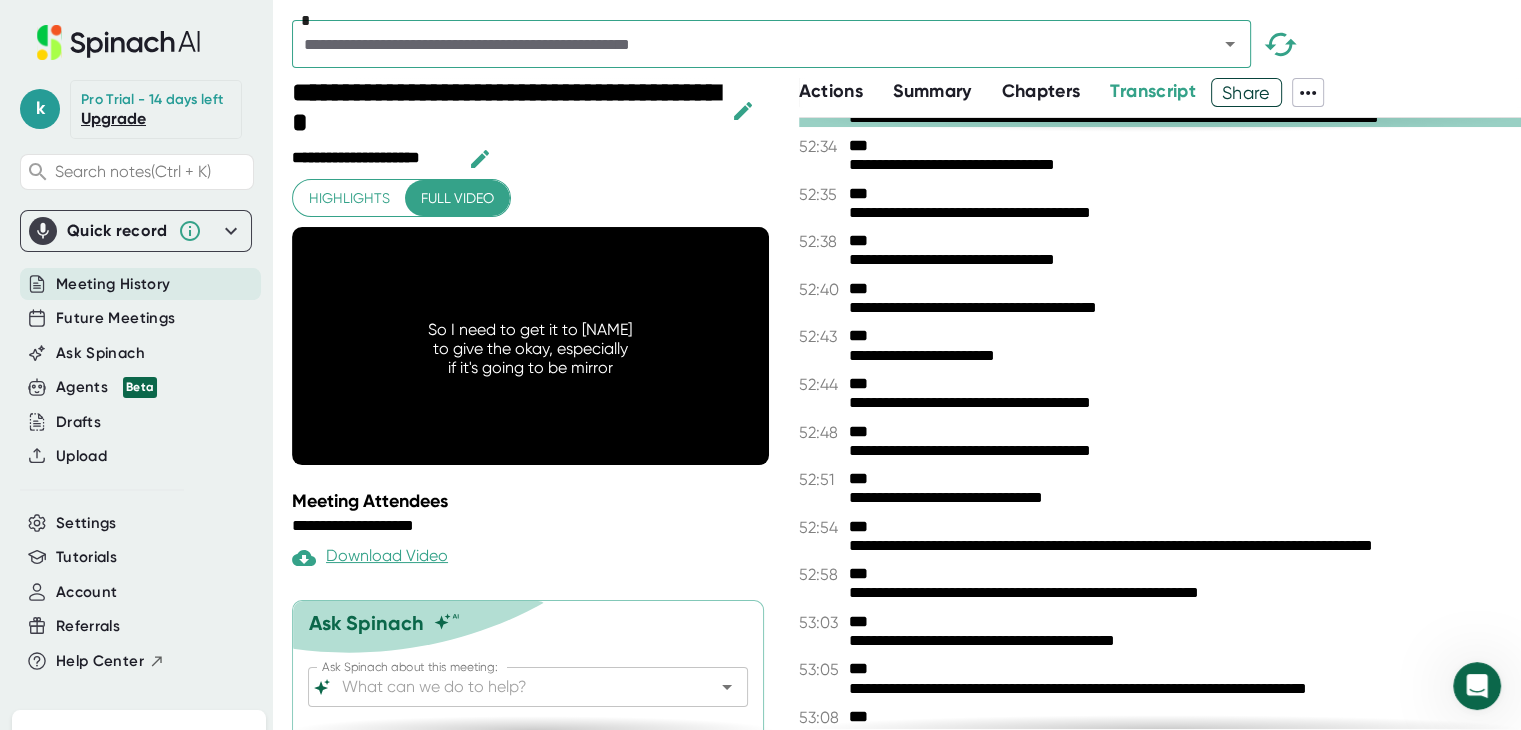 scroll, scrollTop: 32605, scrollLeft: 0, axis: vertical 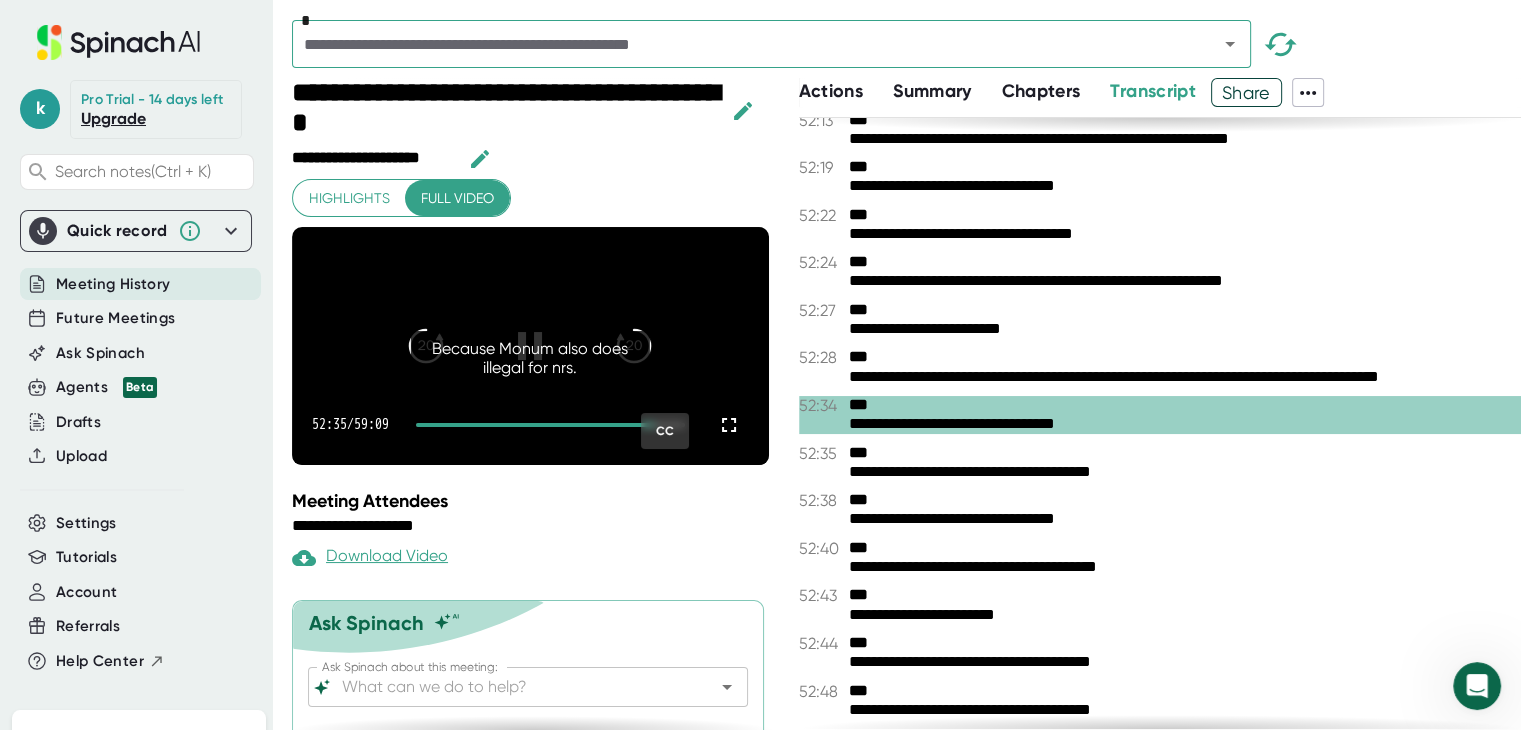 click on "CC" at bounding box center [665, 431] 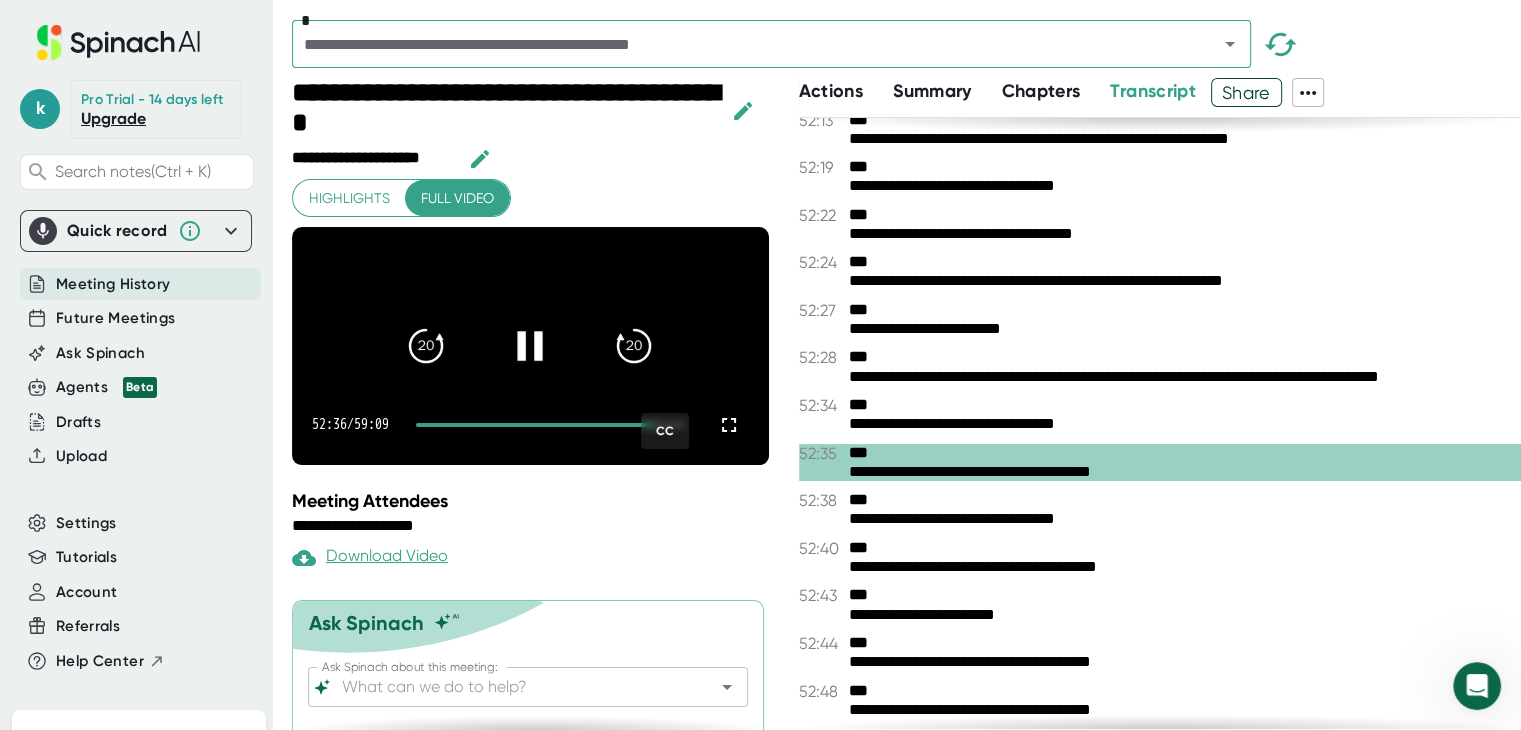 click 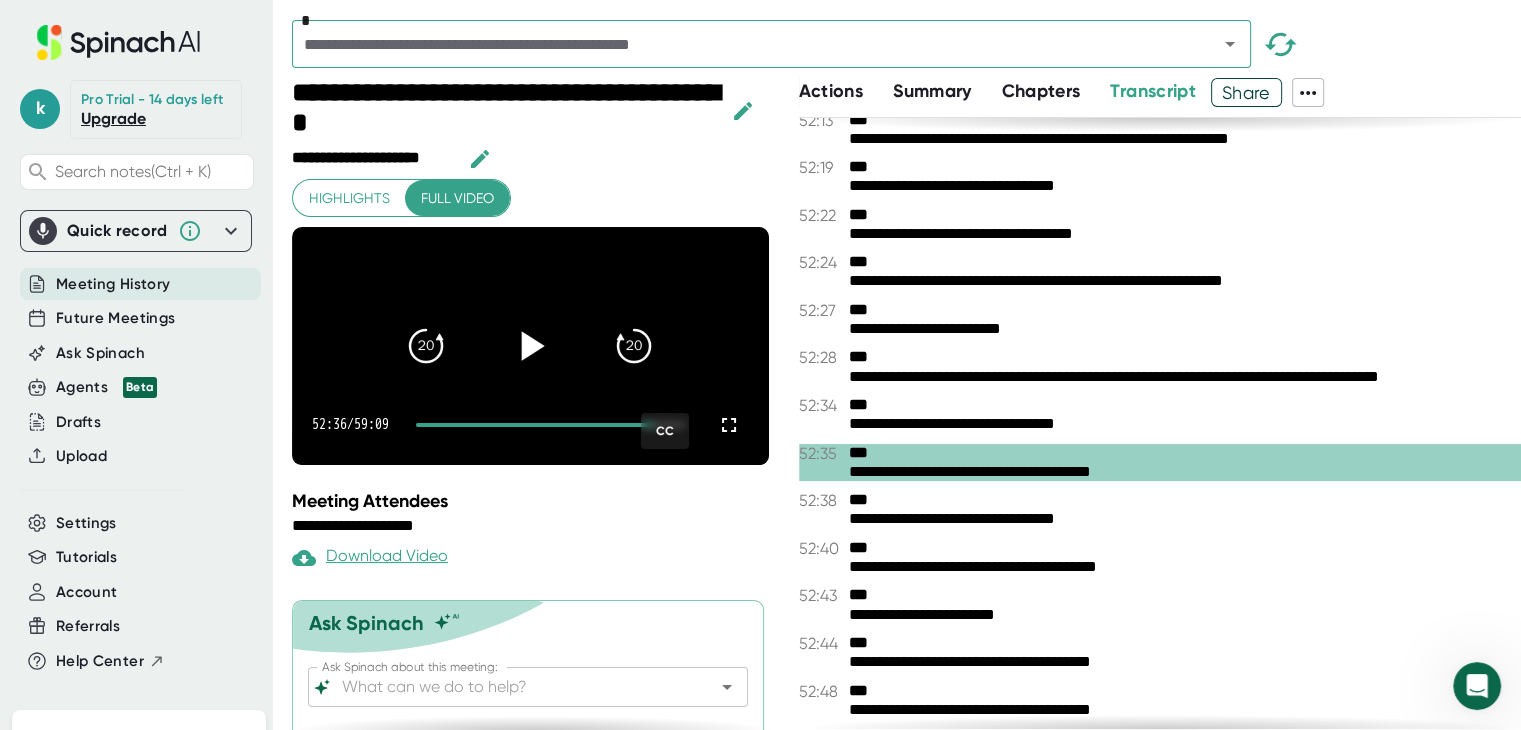 click 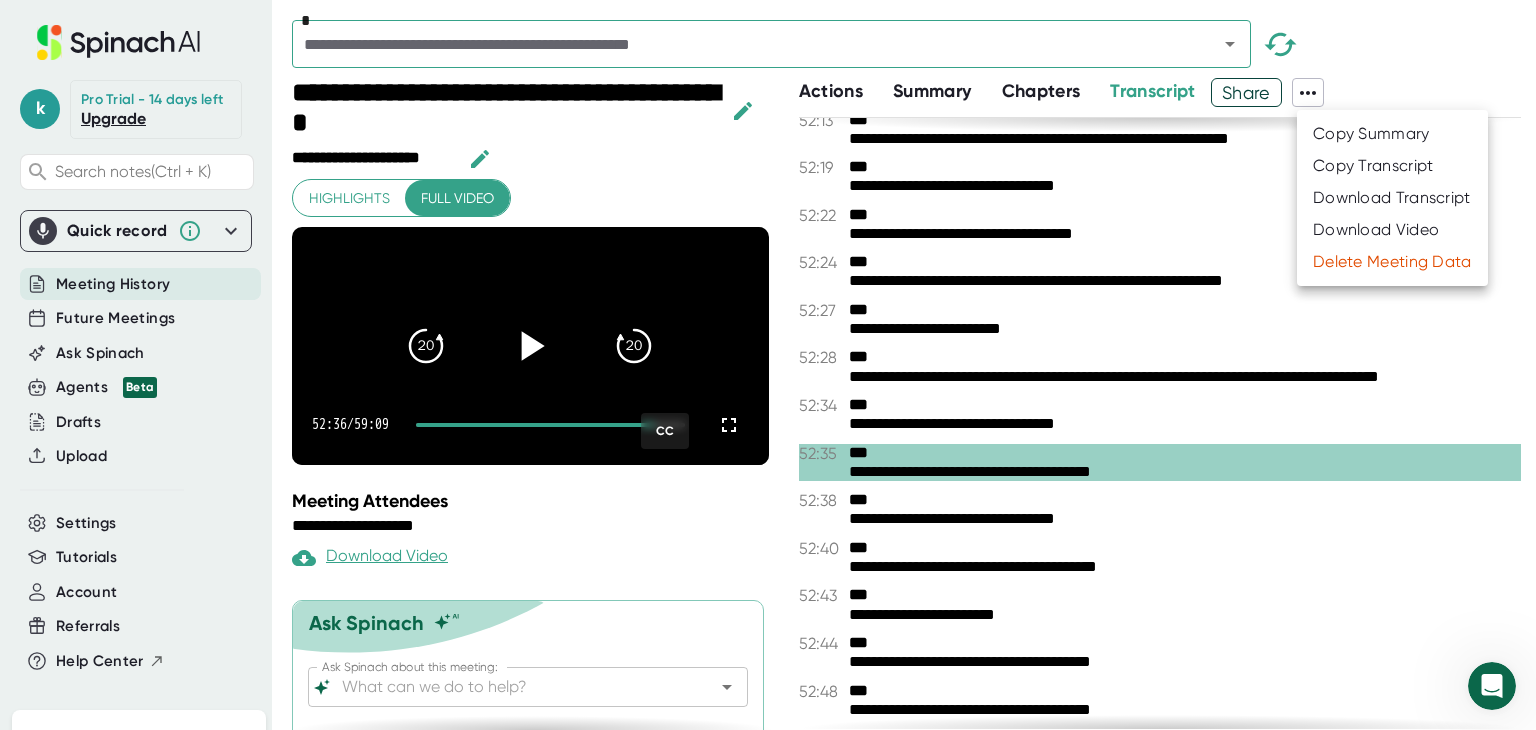 click on "Copy Transcript" at bounding box center [1373, 166] 